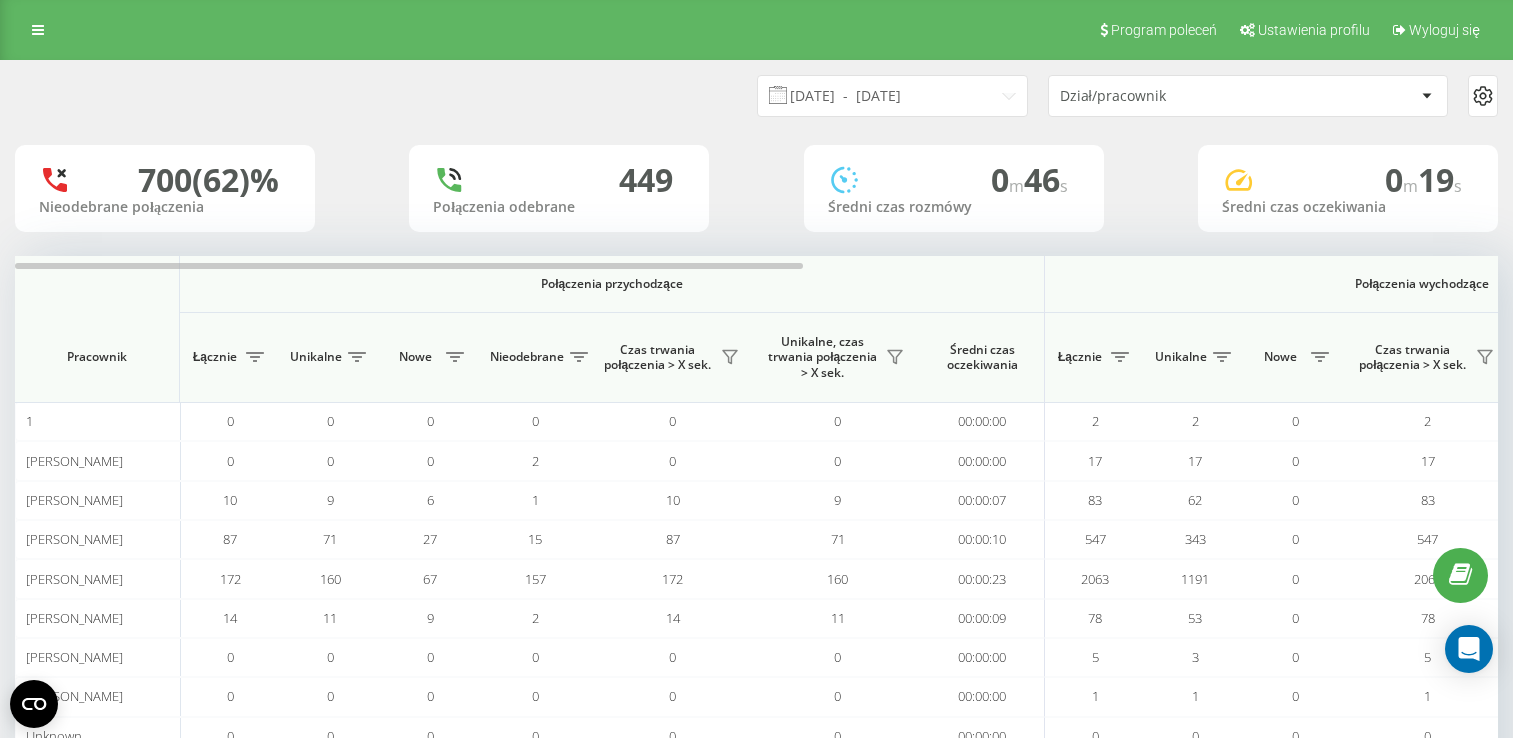scroll, scrollTop: 51, scrollLeft: 0, axis: vertical 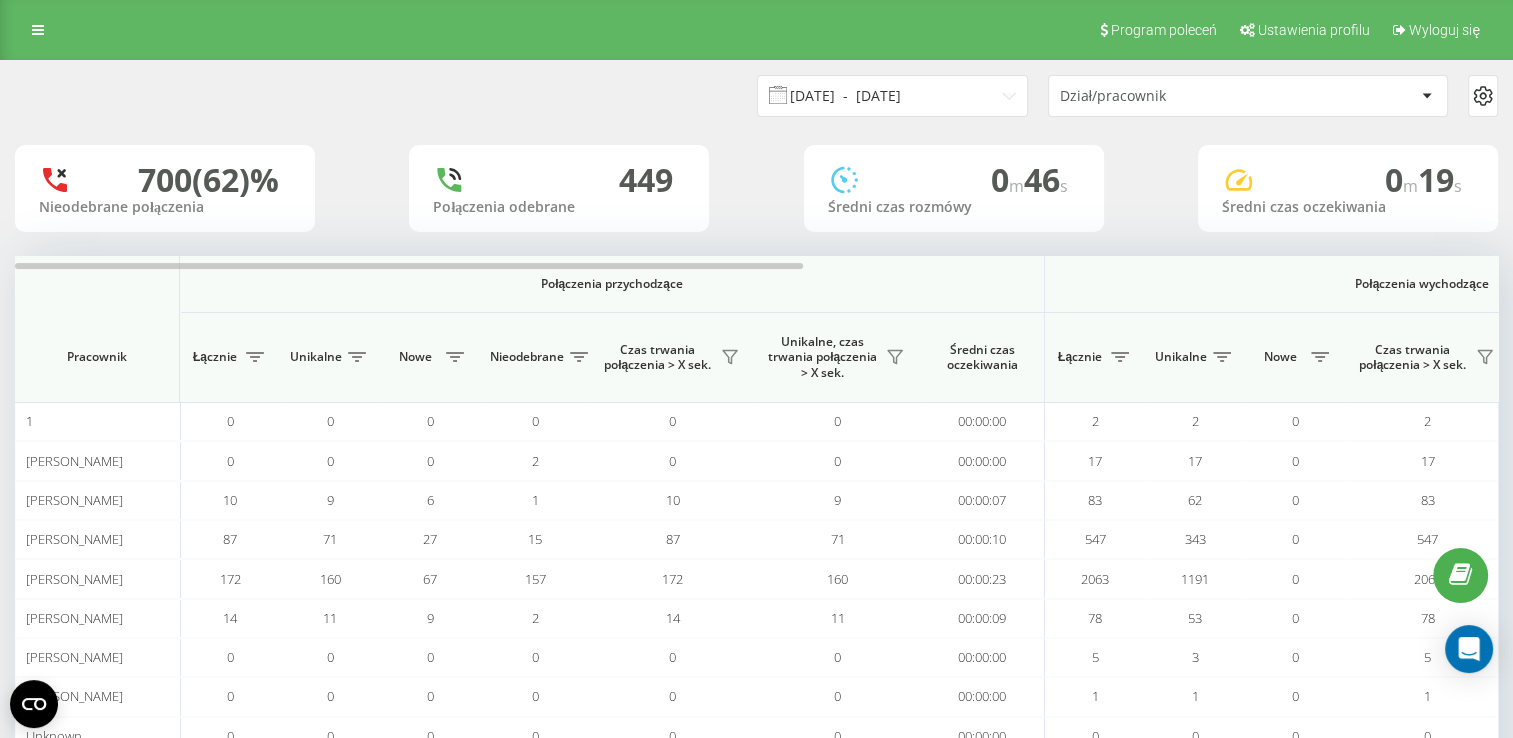 click on "10.06.2025  -  10.07.2025" at bounding box center (892, 96) 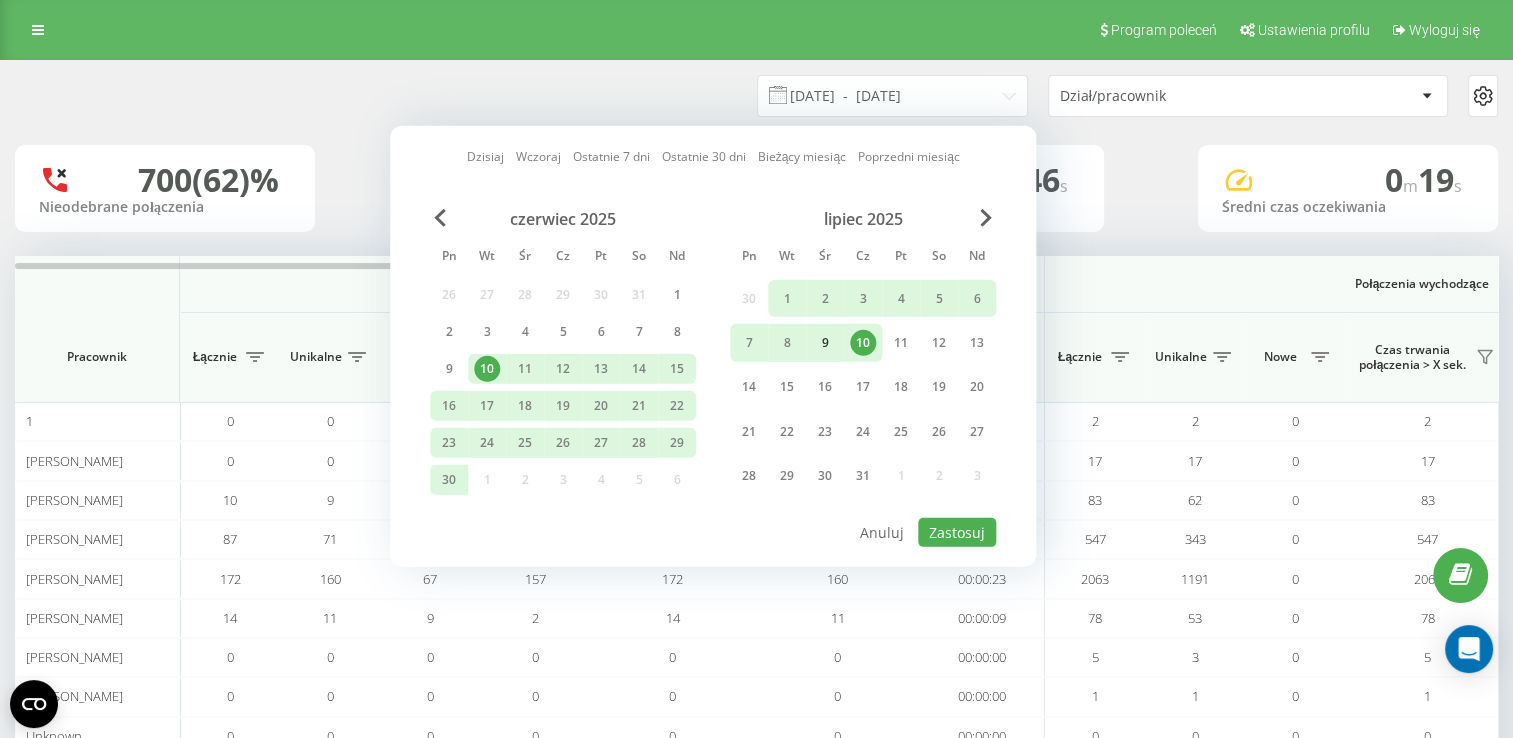 click on "9" at bounding box center [825, 343] 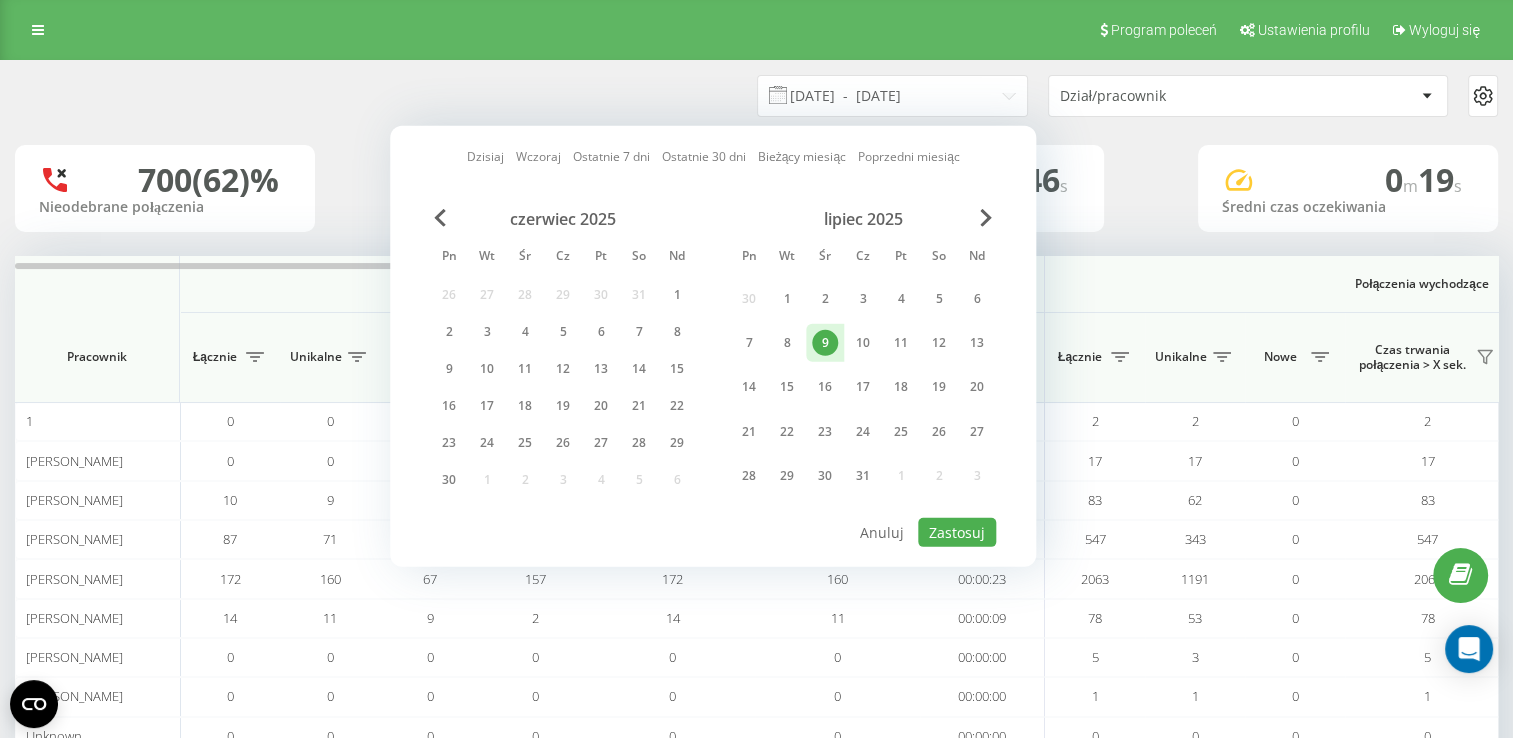 click on "9" at bounding box center [825, 343] 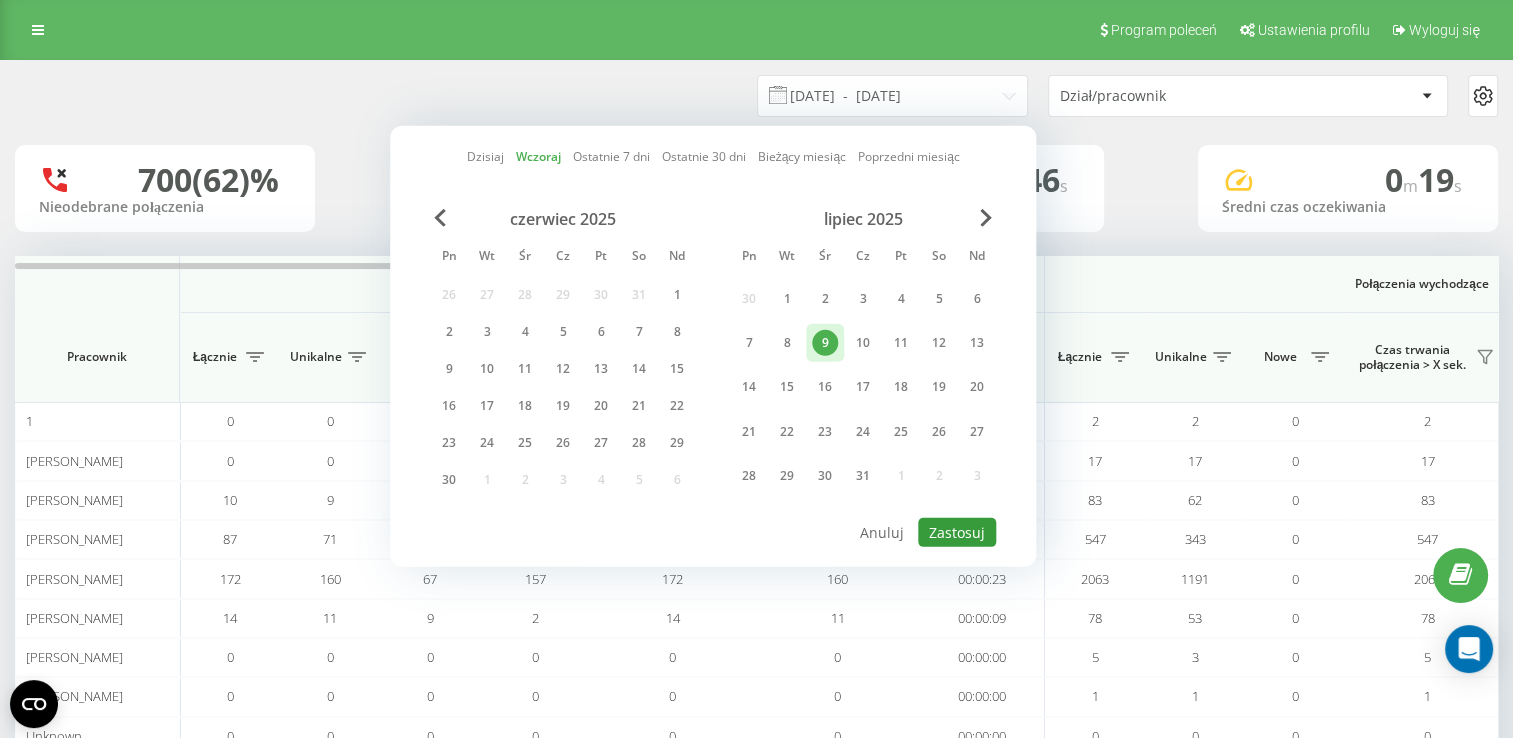 click on "Zastosuj" at bounding box center [957, 532] 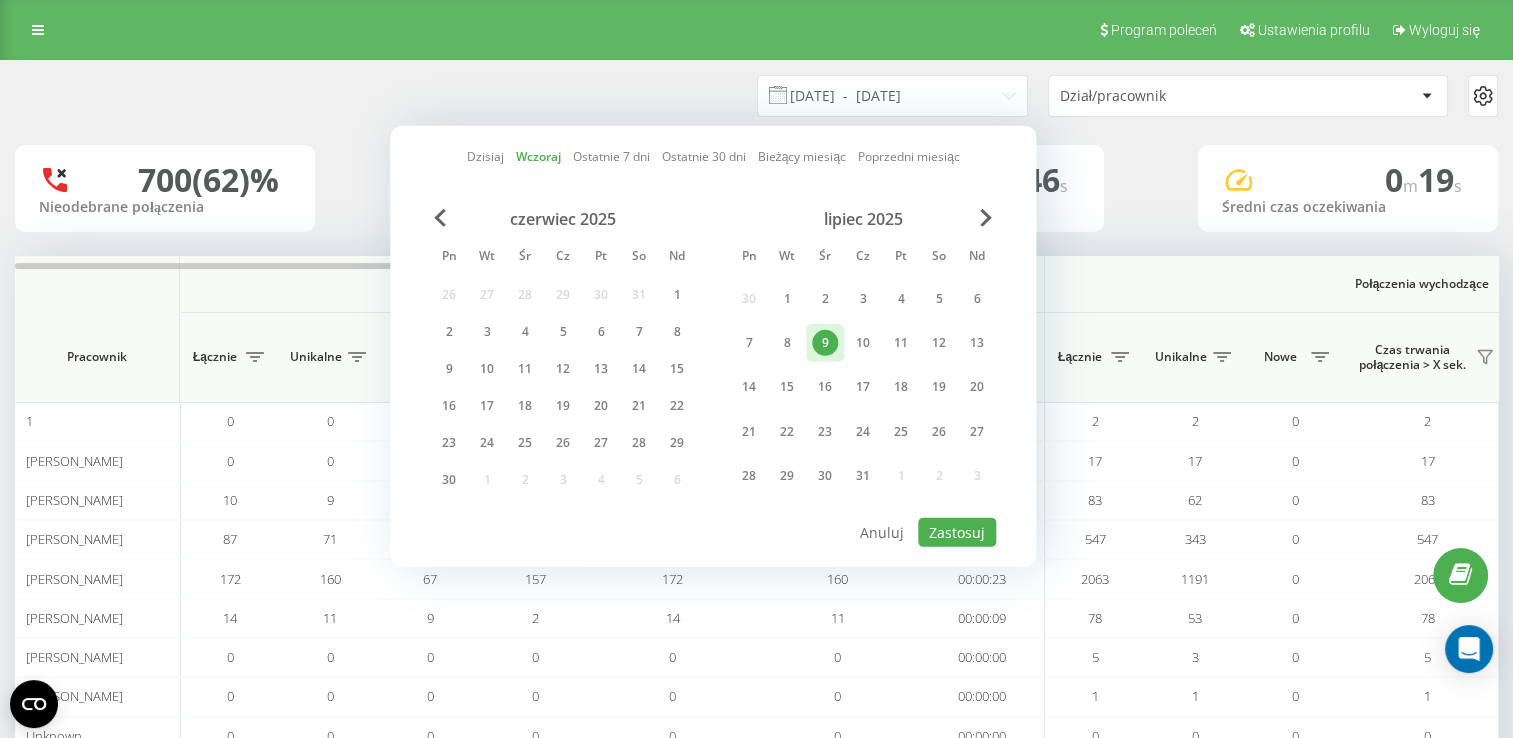 type on "[DATE]  -  [DATE]" 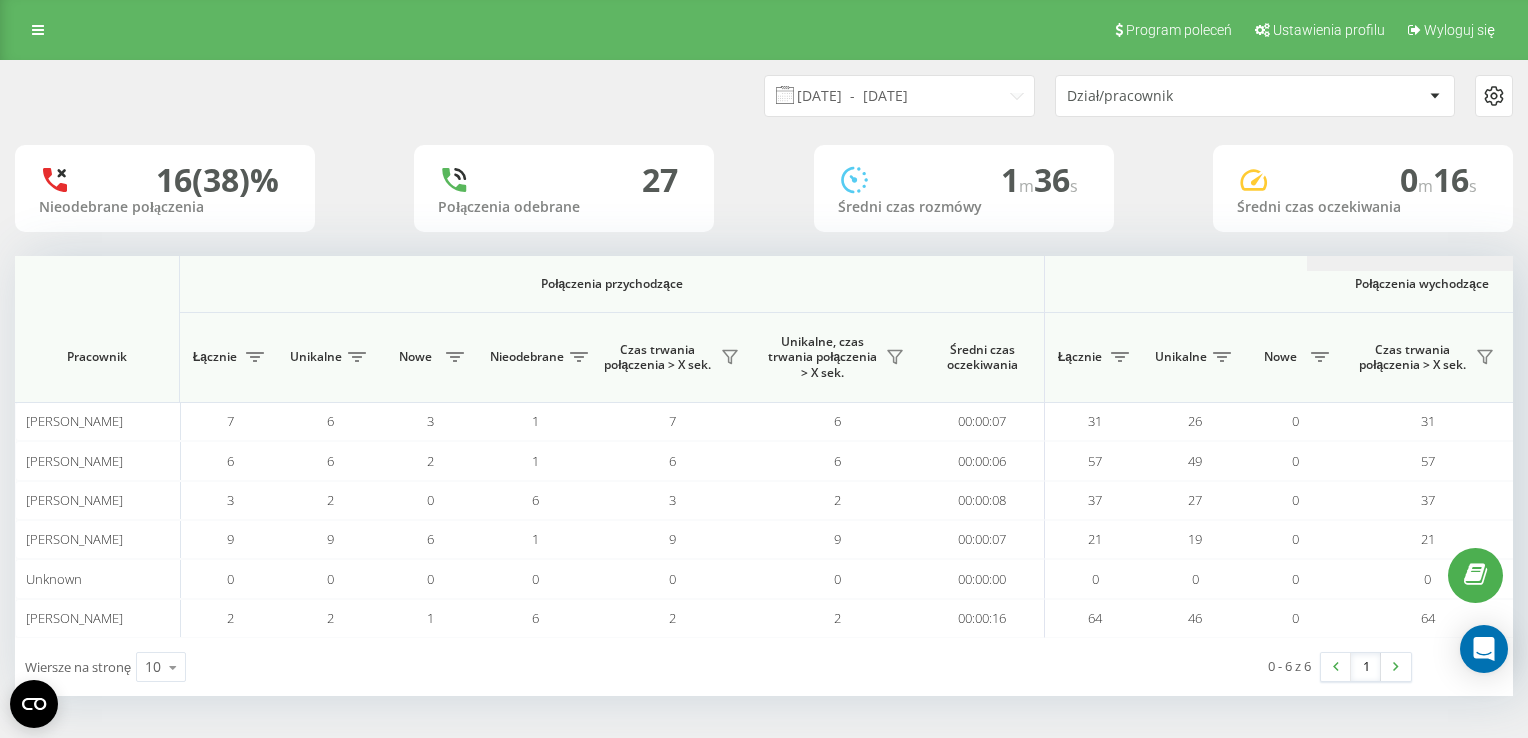 scroll, scrollTop: 0, scrollLeft: 1292, axis: horizontal 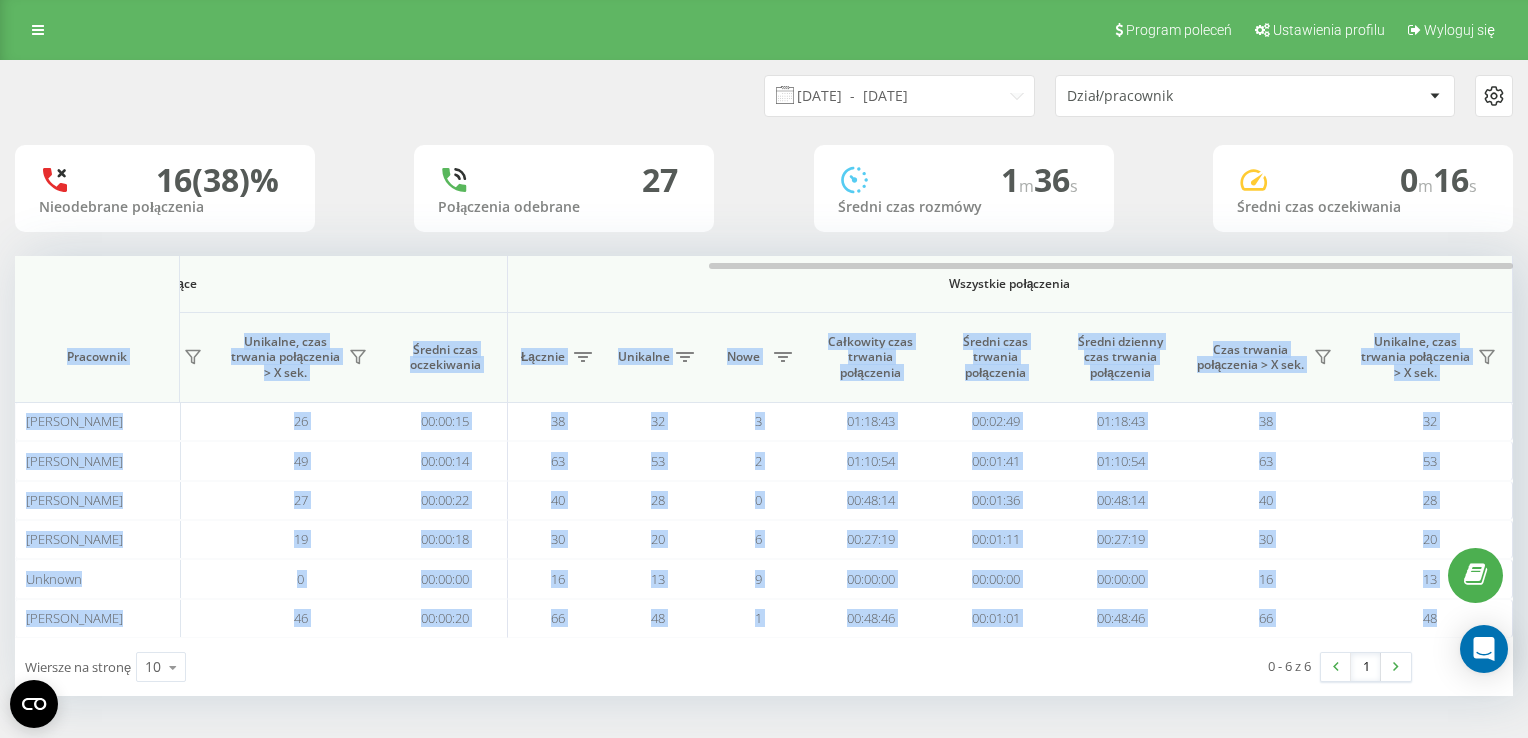 drag, startPoint x: 689, startPoint y: 261, endPoint x: 1131, endPoint y: 298, distance: 443.54593 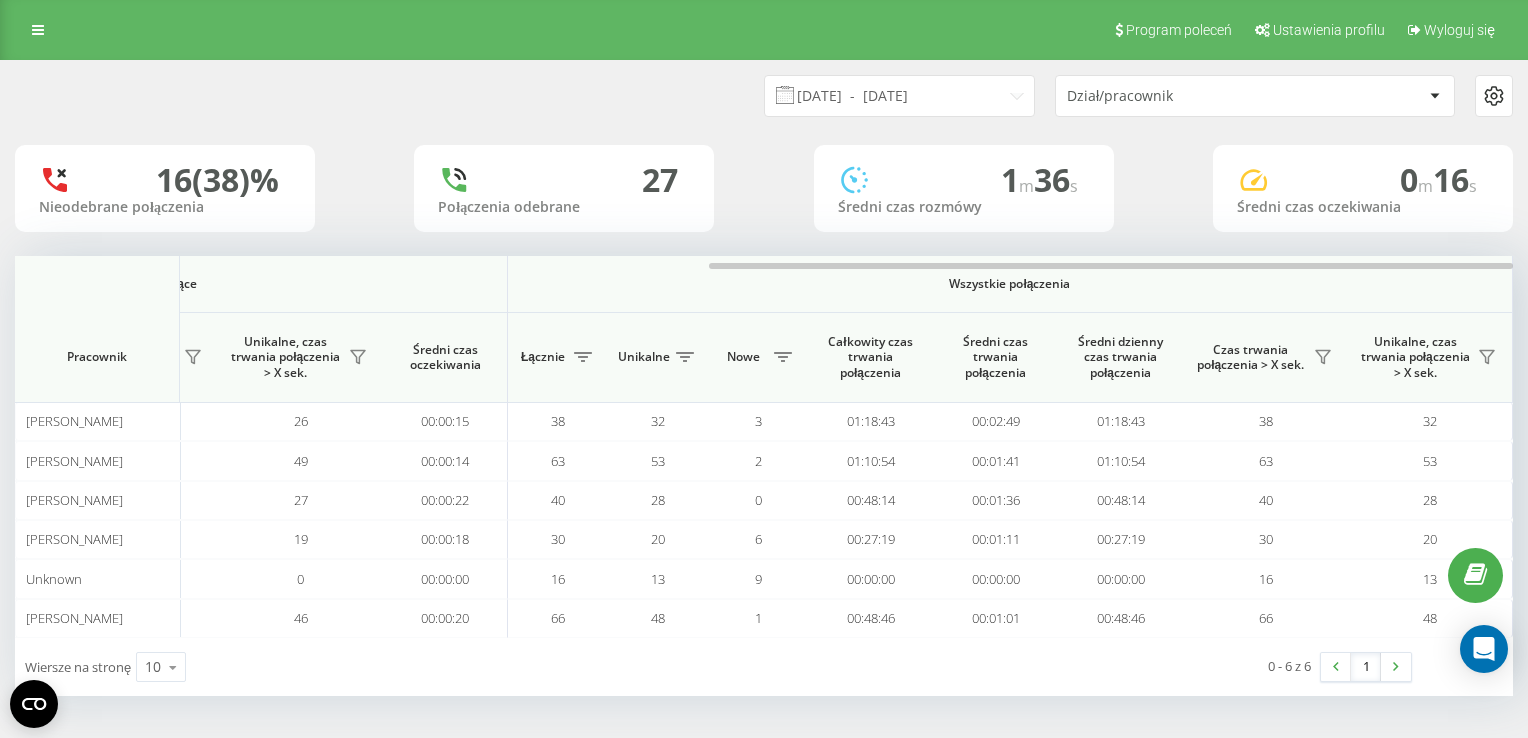 drag, startPoint x: 1131, startPoint y: 298, endPoint x: 862, endPoint y: 295, distance: 269.01672 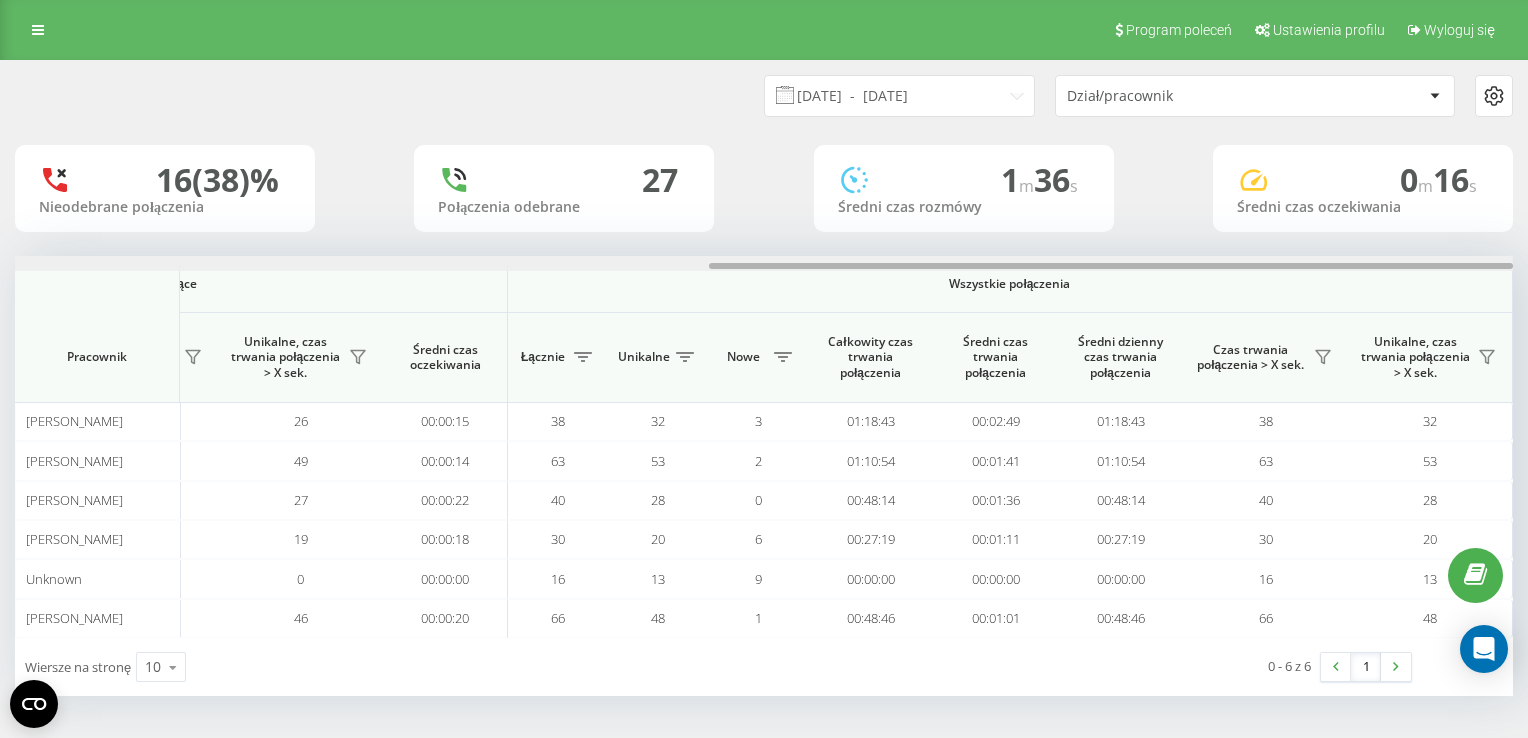 drag, startPoint x: 880, startPoint y: 261, endPoint x: 700, endPoint y: 264, distance: 180.025 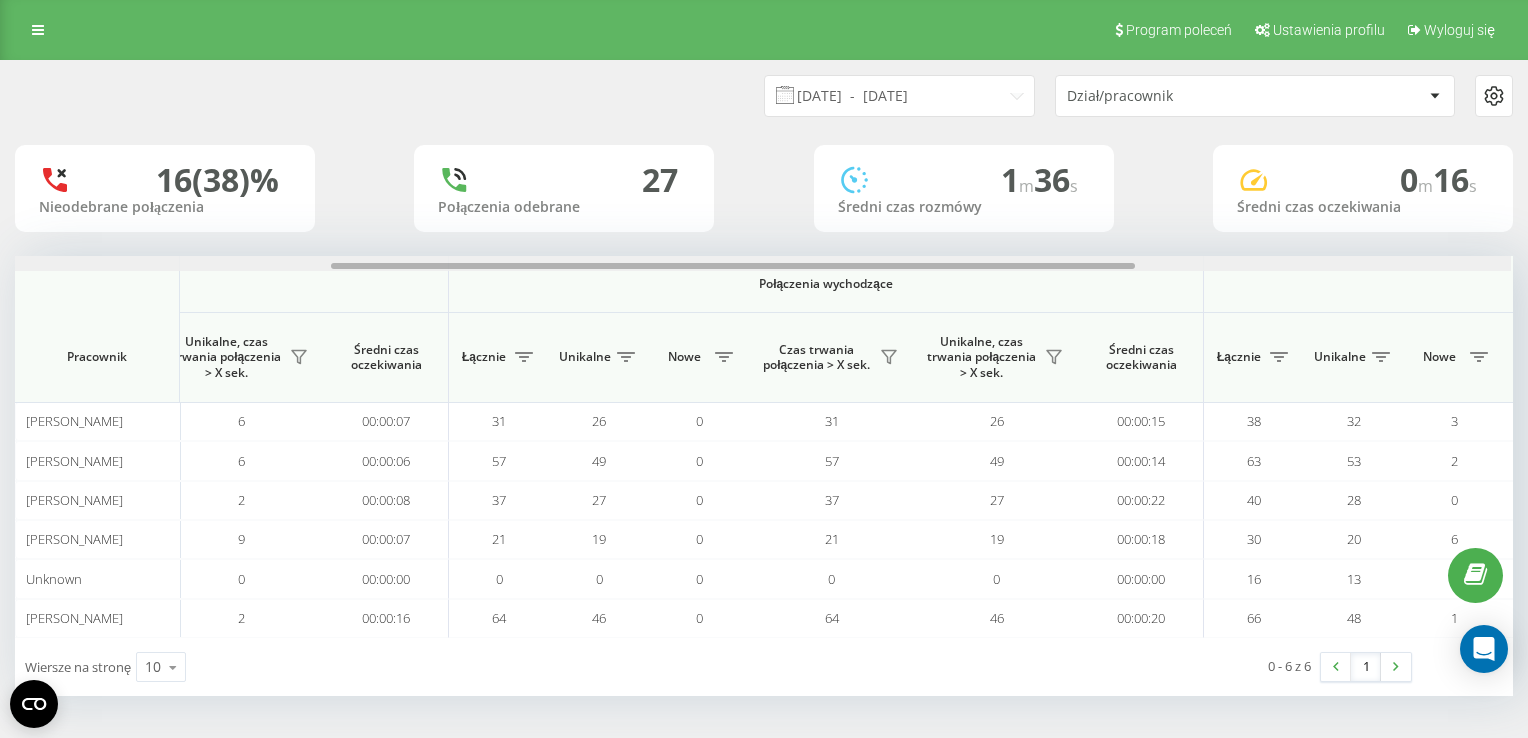 scroll, scrollTop: 0, scrollLeft: 593, axis: horizontal 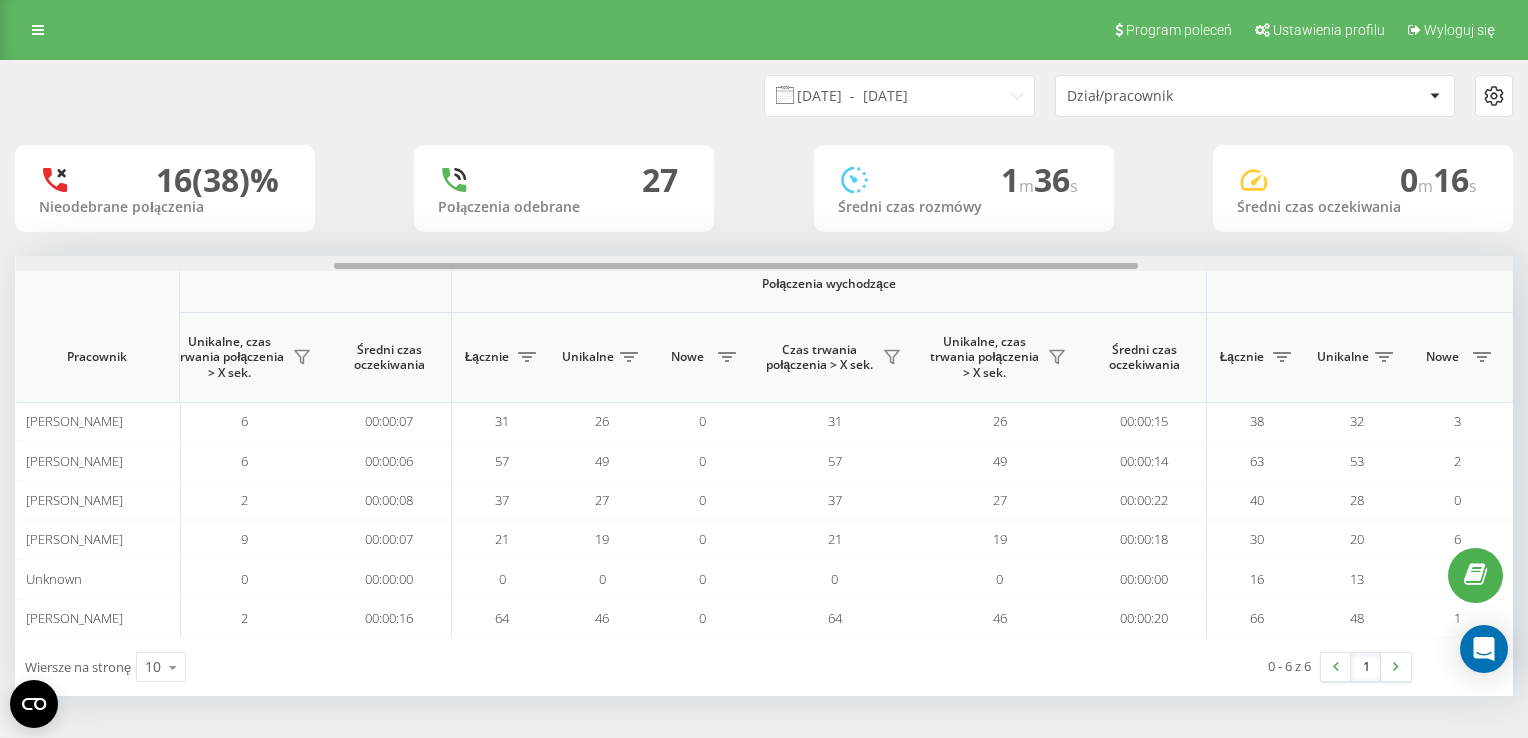 drag, startPoint x: 774, startPoint y: 266, endPoint x: 399, endPoint y: 265, distance: 375.00134 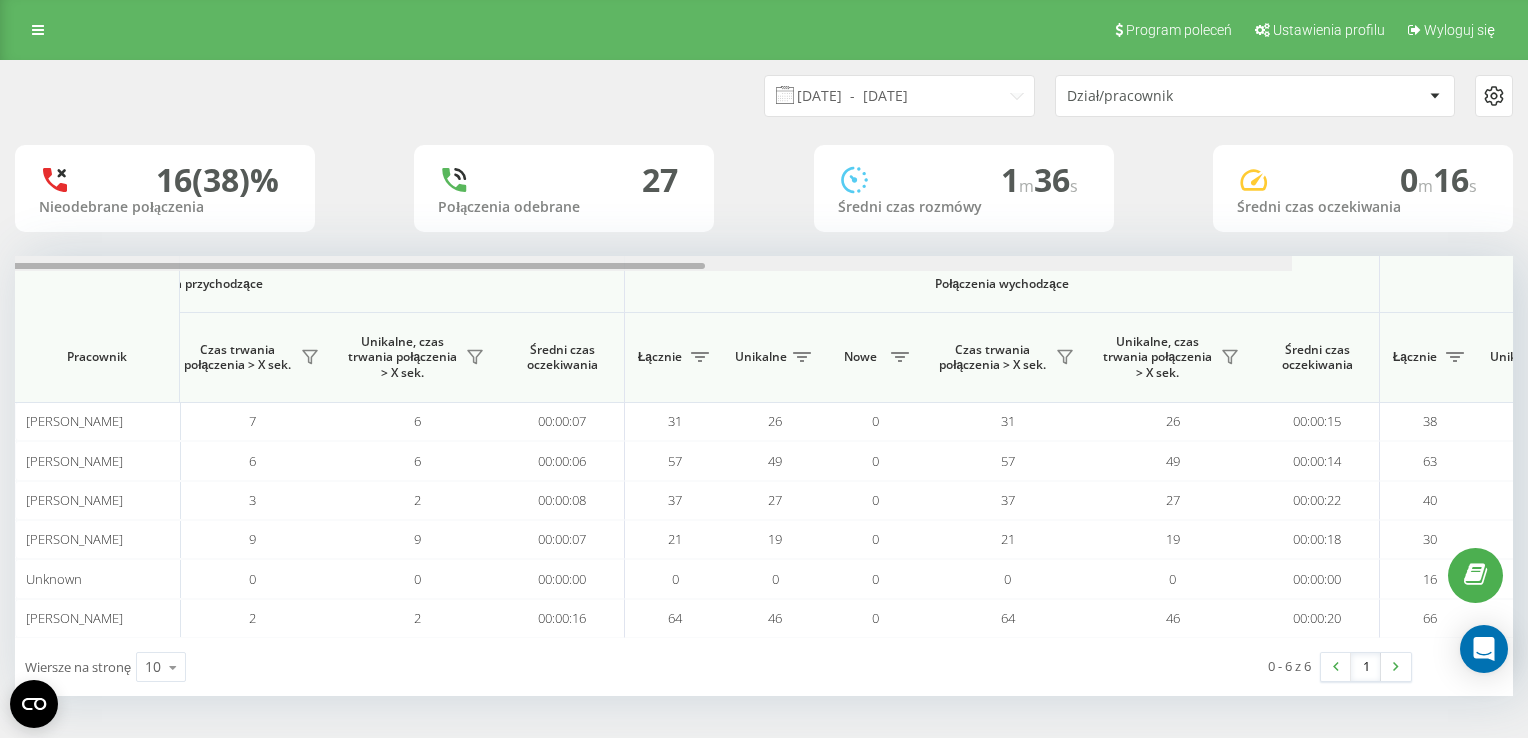 scroll, scrollTop: 0, scrollLeft: 0, axis: both 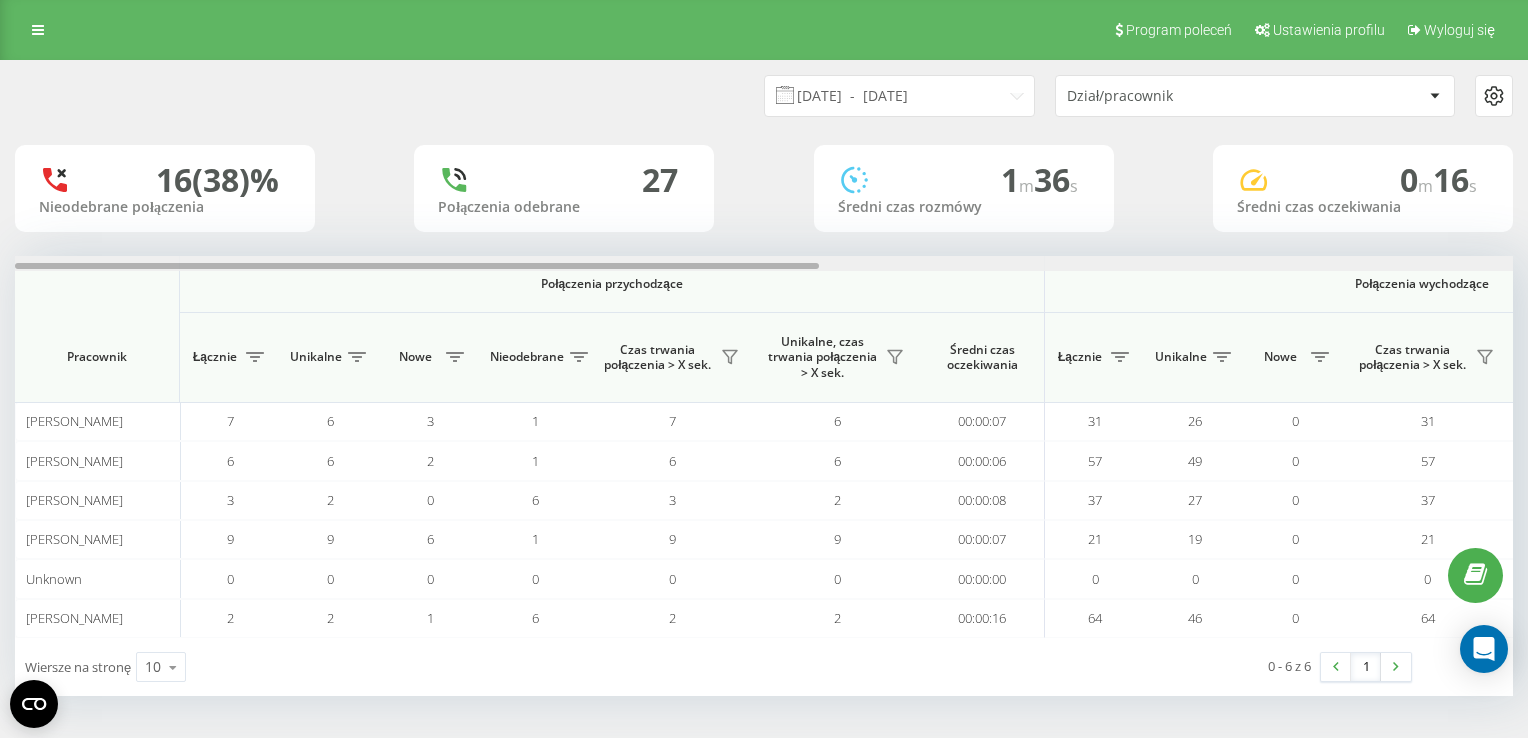drag, startPoint x: 739, startPoint y: 267, endPoint x: 192, endPoint y: 267, distance: 547 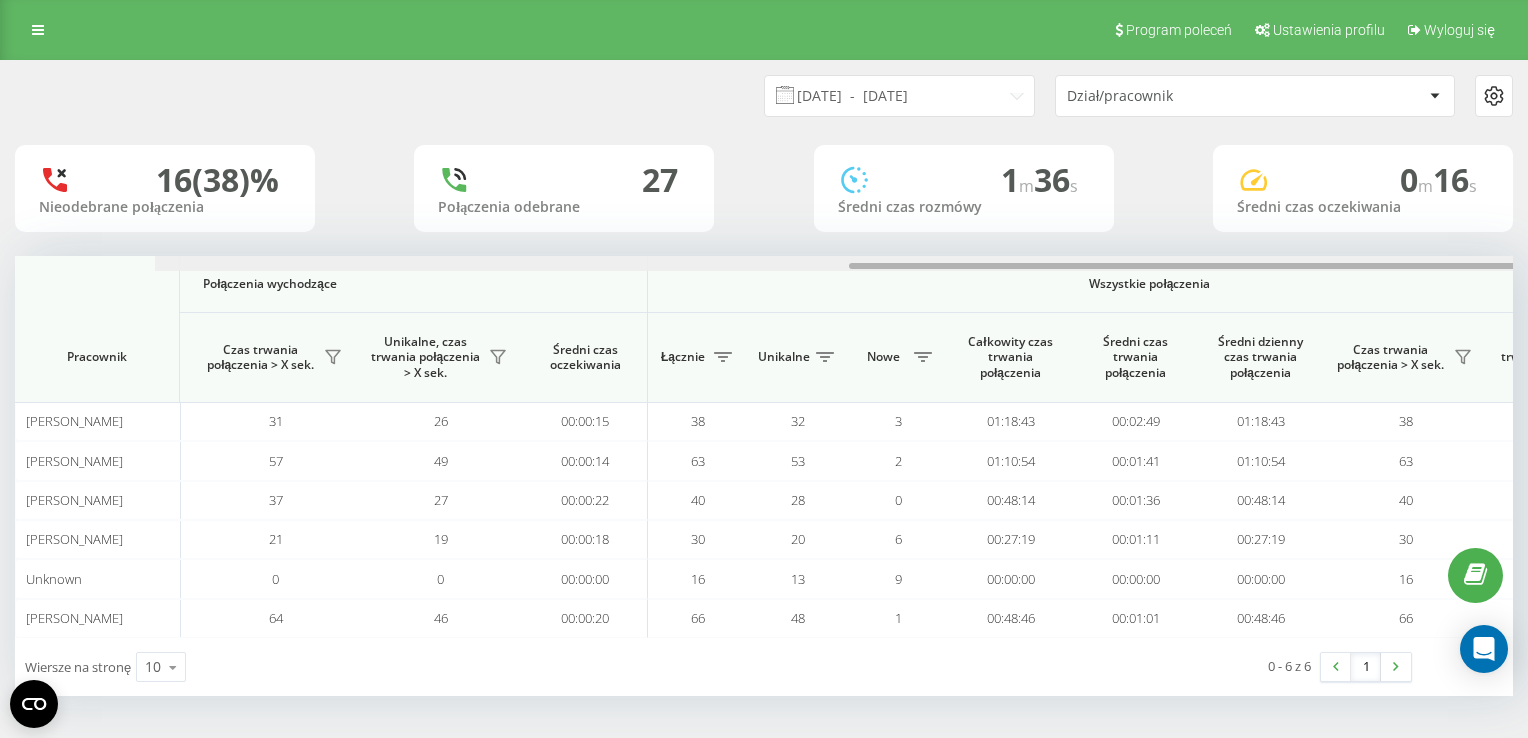 scroll, scrollTop: 0, scrollLeft: 1292, axis: horizontal 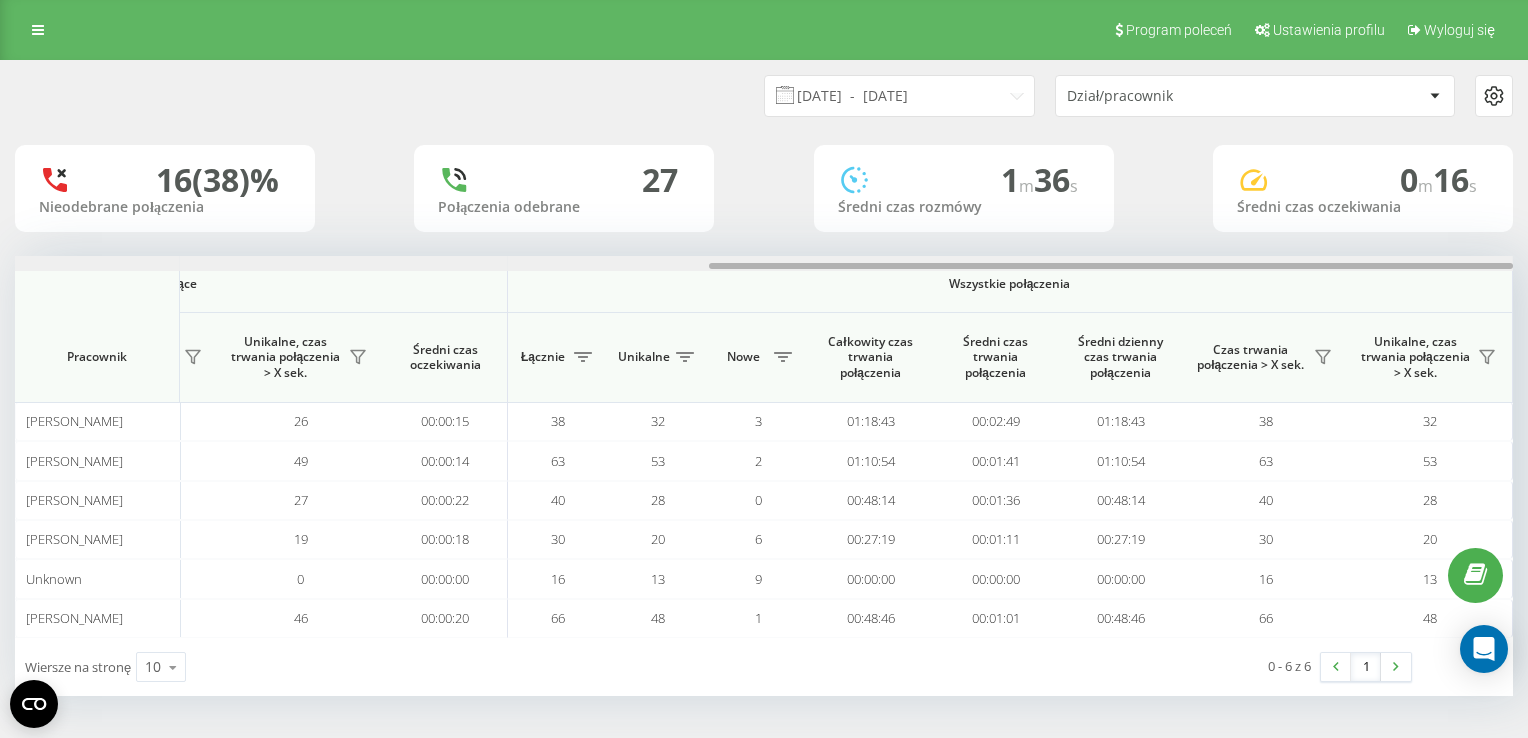 drag, startPoint x: 616, startPoint y: 263, endPoint x: 1531, endPoint y: 276, distance: 915.09235 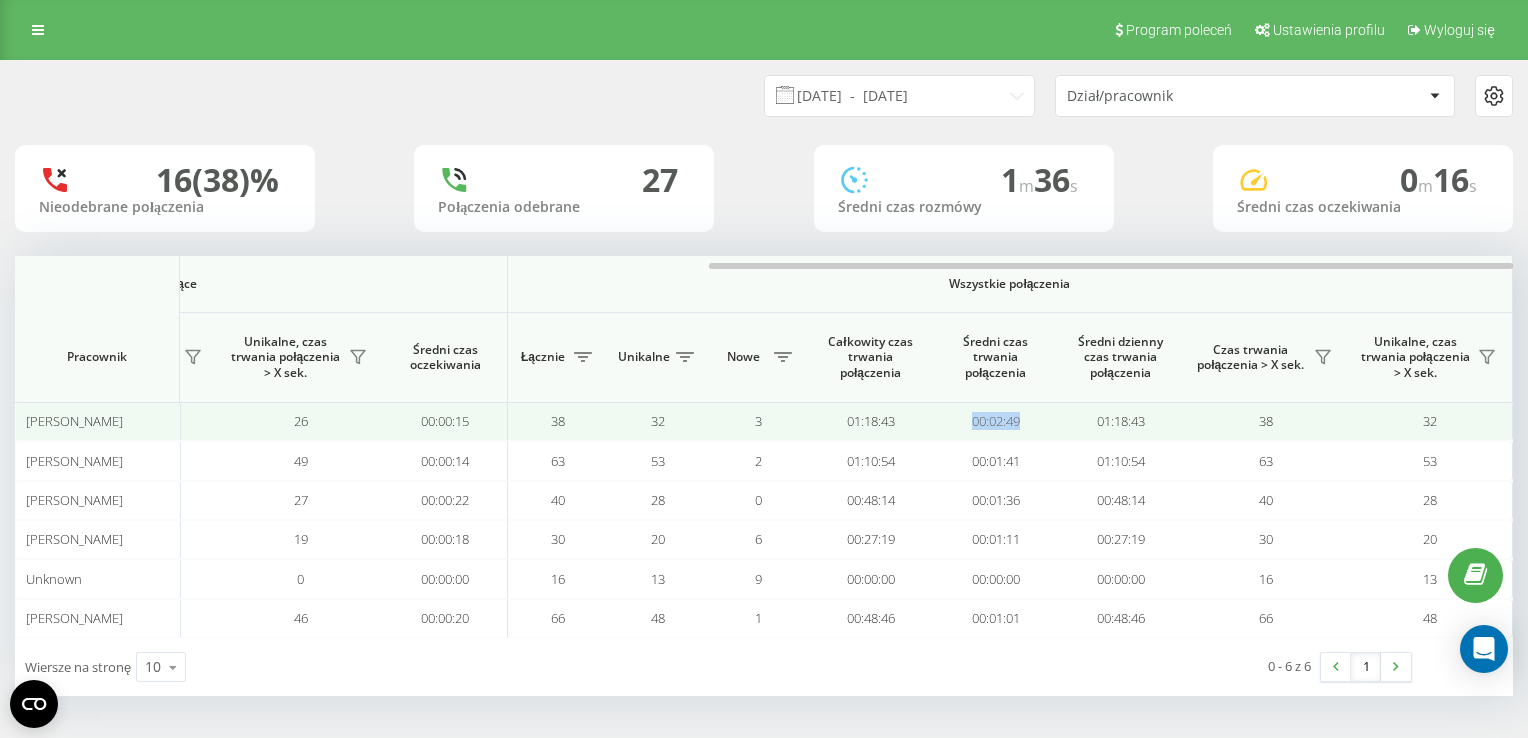 drag, startPoint x: 968, startPoint y: 422, endPoint x: 1019, endPoint y: 426, distance: 51.156624 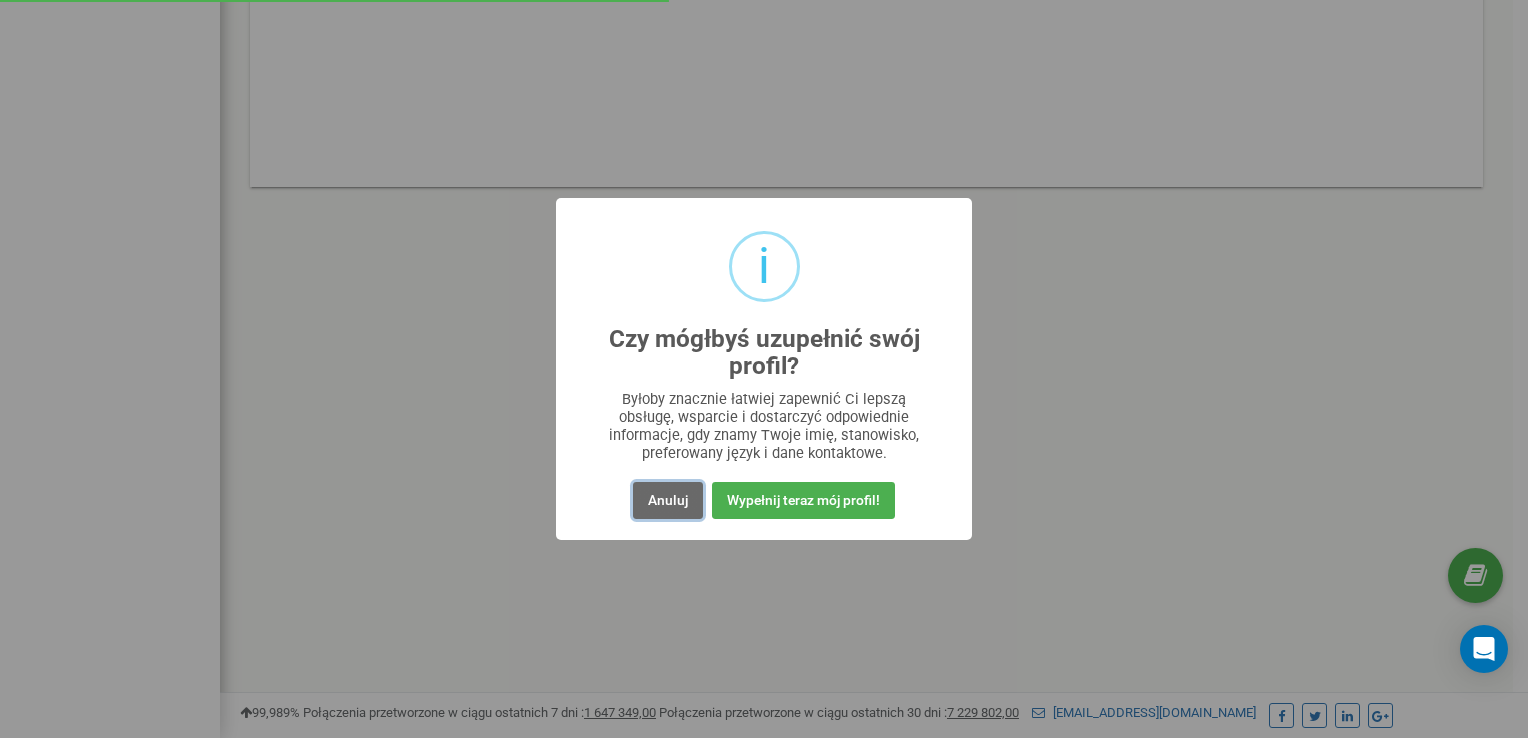 click on "Anuluj" at bounding box center (668, 500) 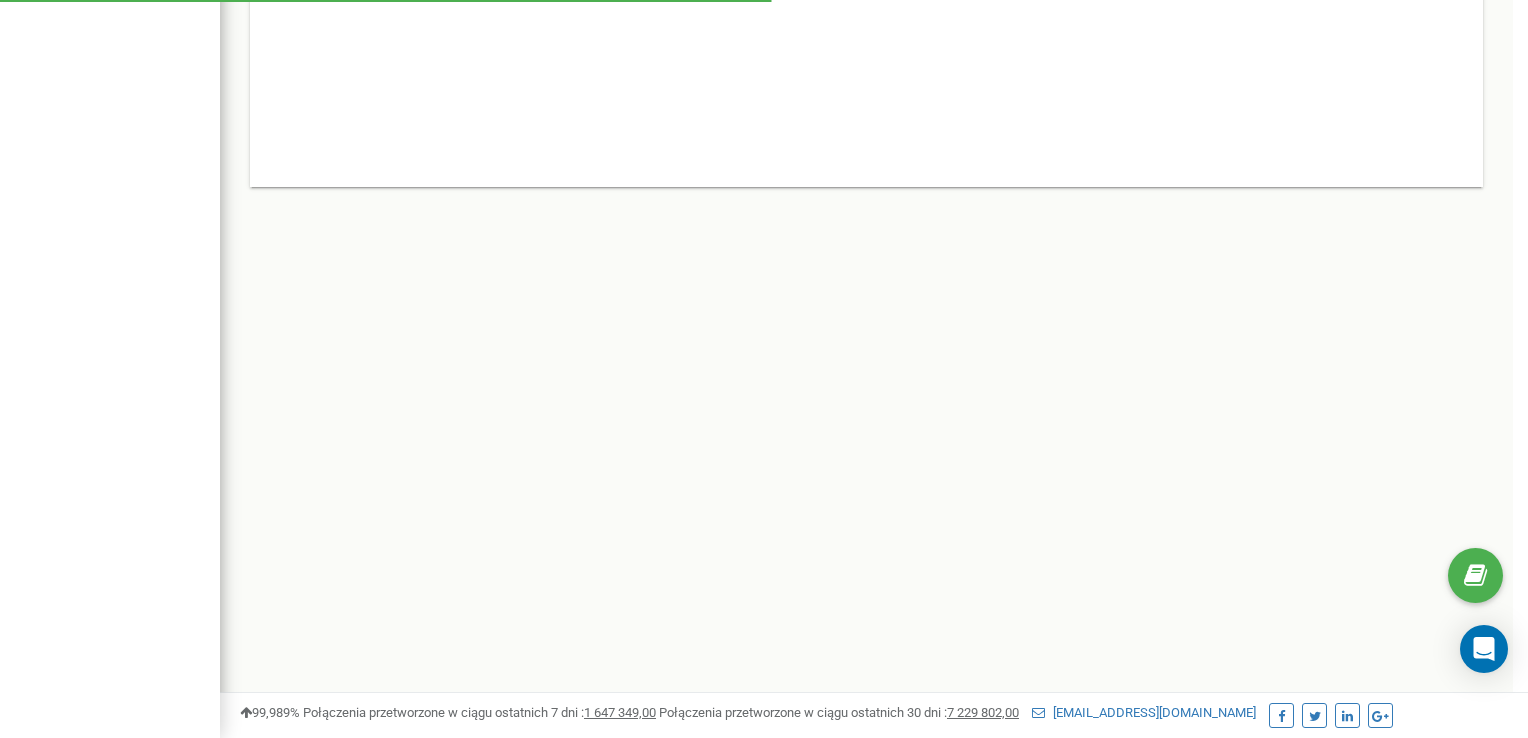 scroll, scrollTop: 461, scrollLeft: 0, axis: vertical 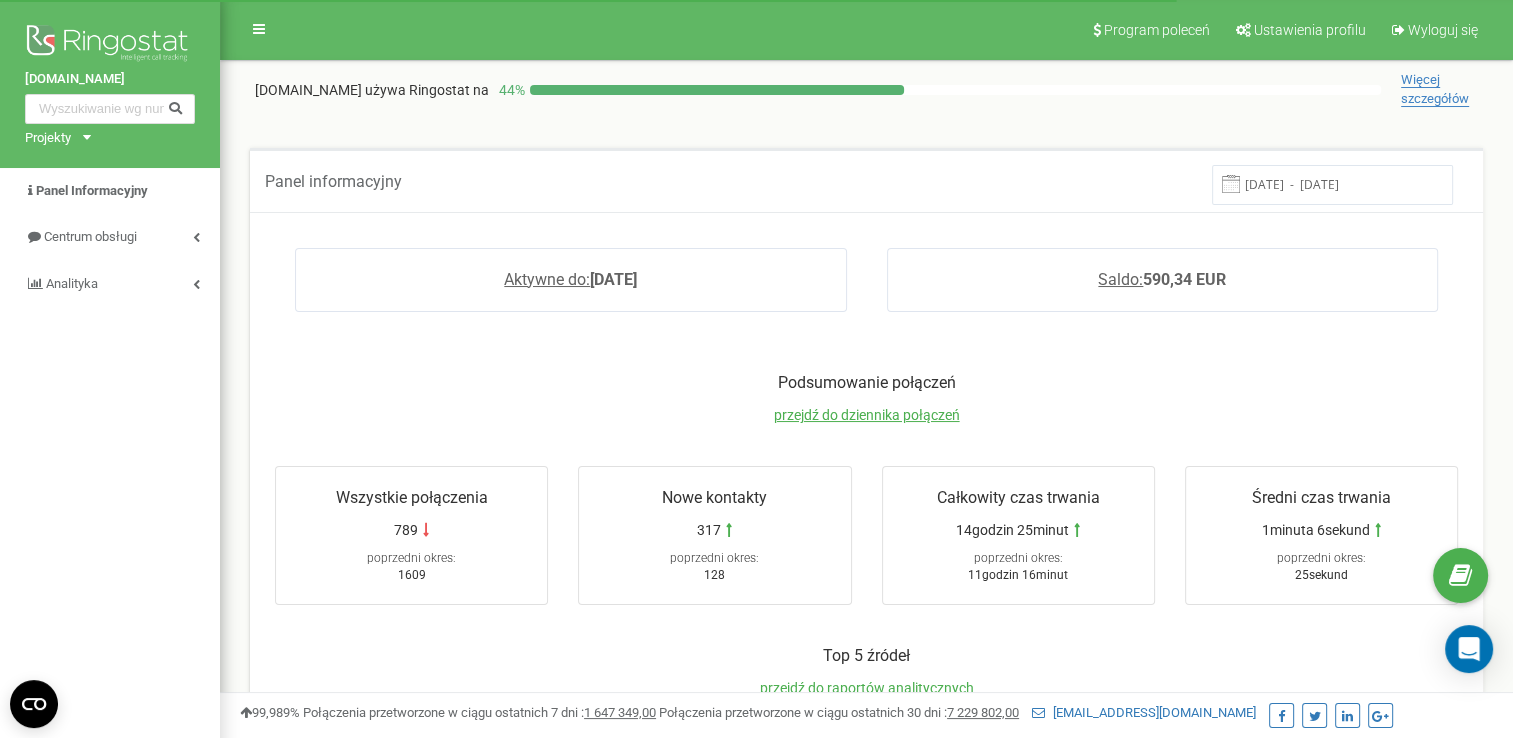 click on "03.07.2025  -  10.07.2025" at bounding box center [1332, 184] 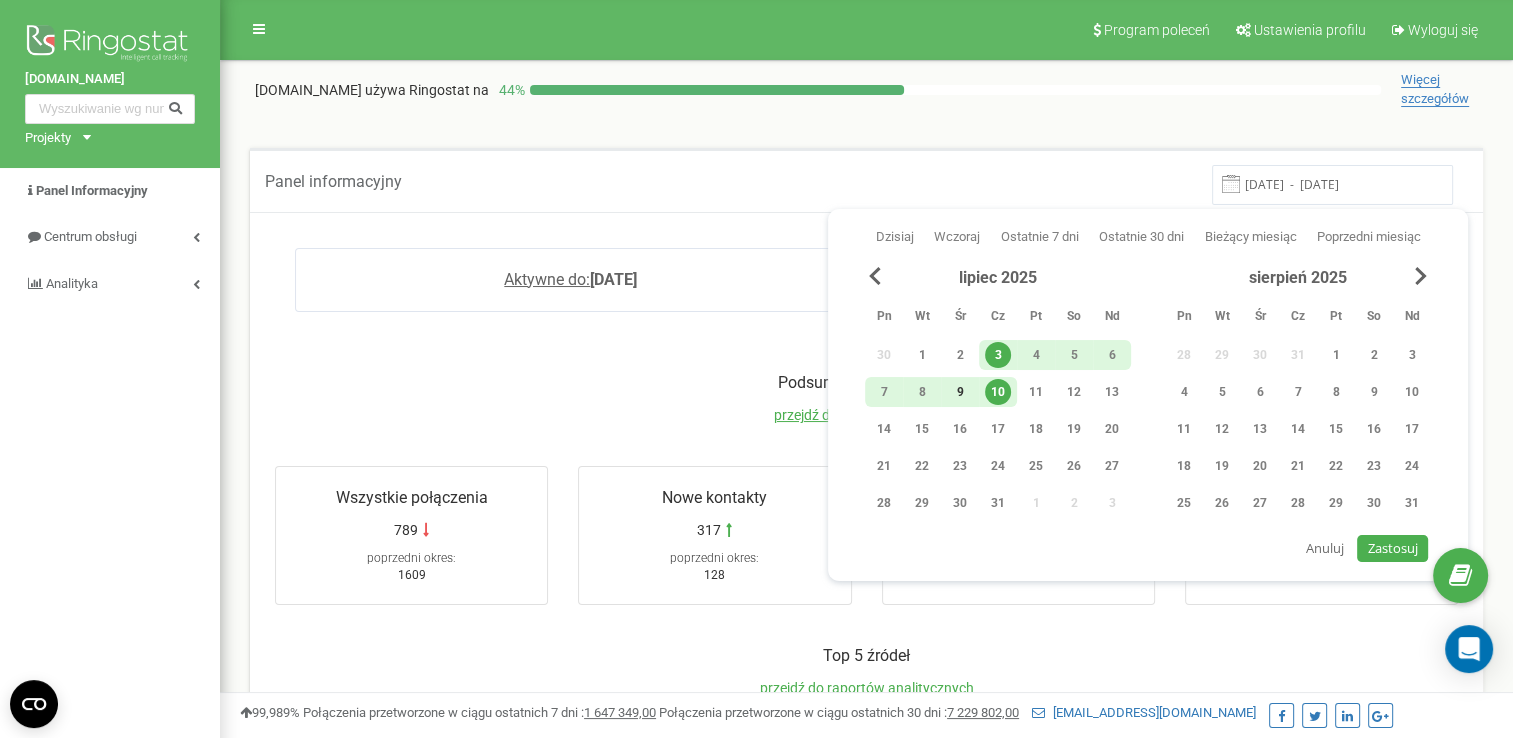 click on "9" at bounding box center (960, 392) 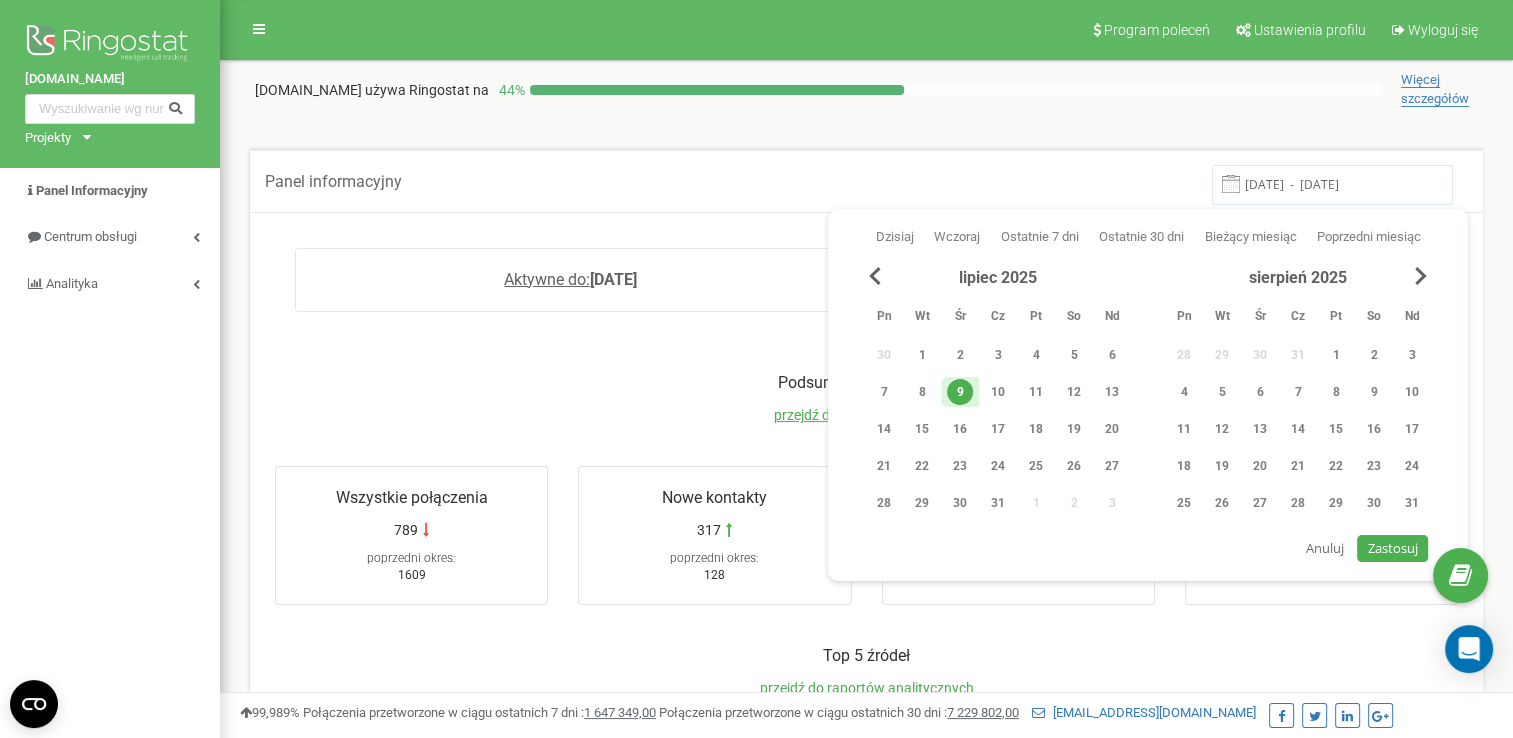 click on "9" at bounding box center [960, 392] 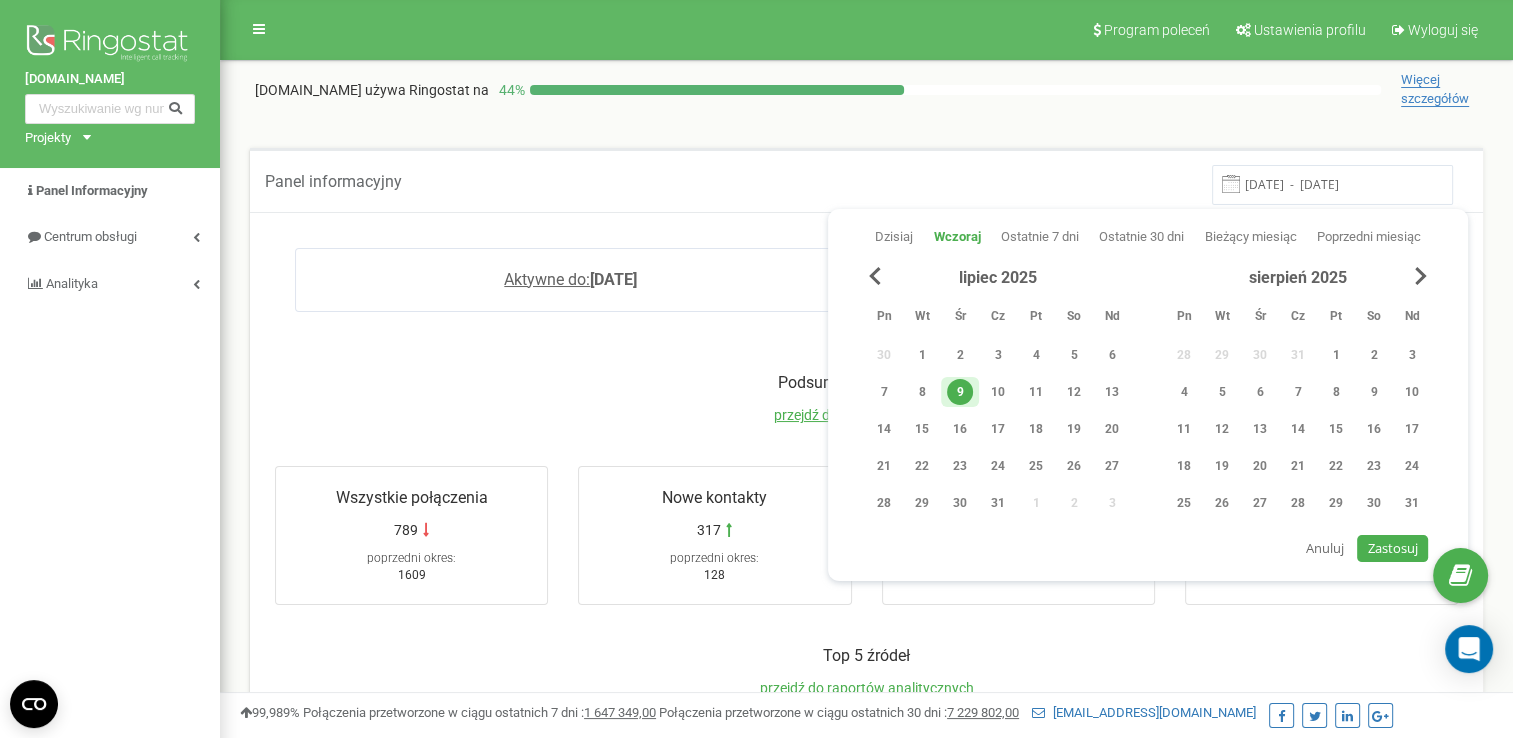 click on "Zastosuj" at bounding box center (1393, 548) 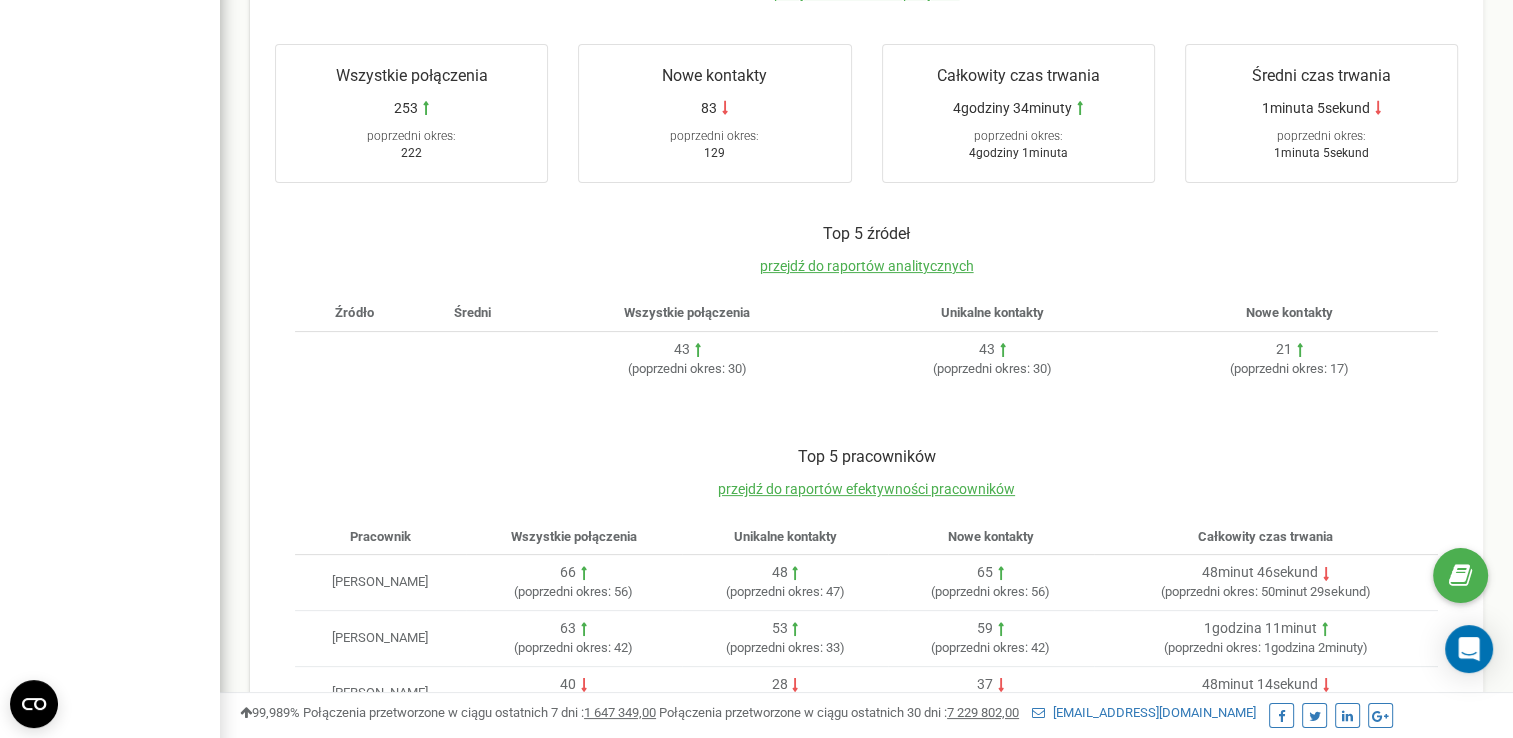 scroll, scrollTop: 596, scrollLeft: 0, axis: vertical 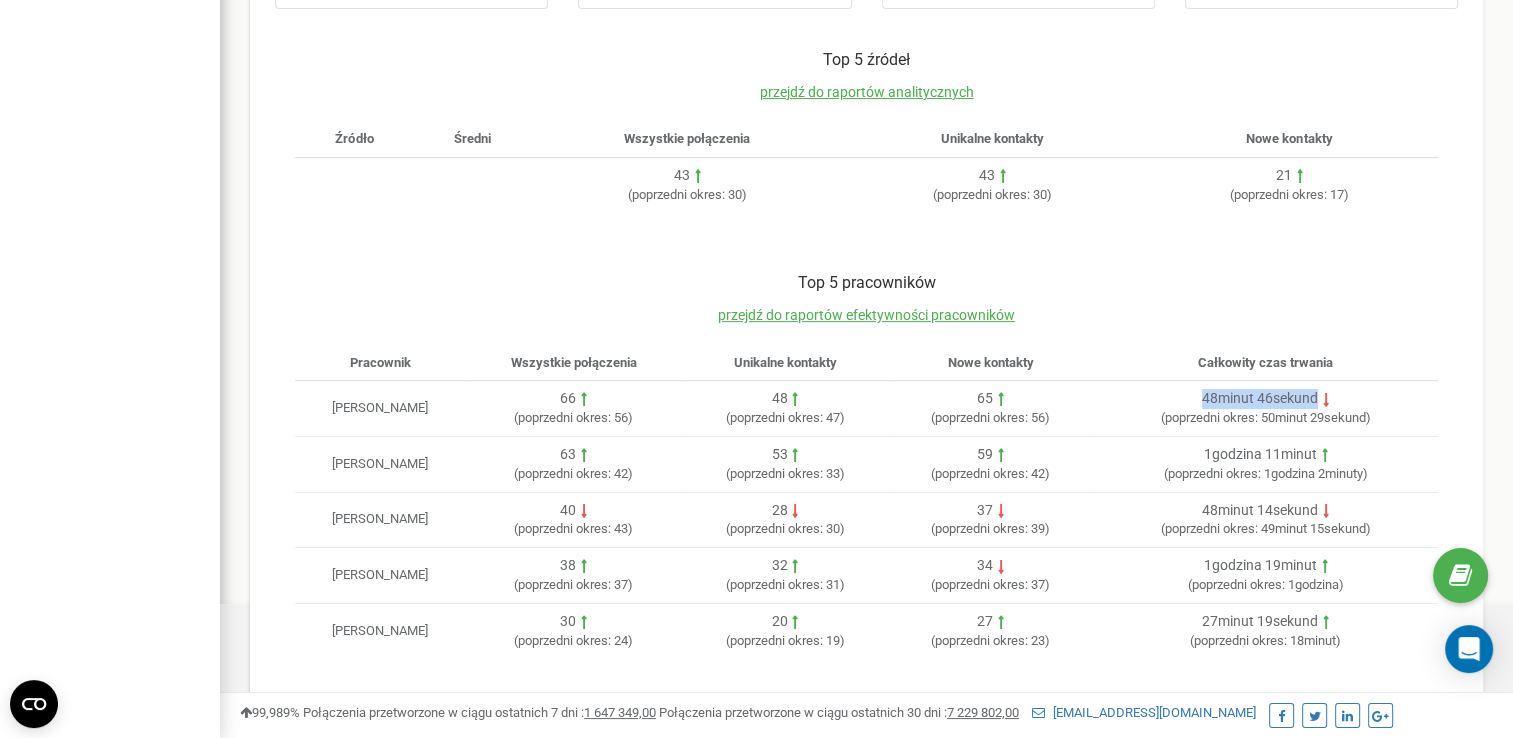 drag, startPoint x: 1185, startPoint y: 393, endPoint x: 1322, endPoint y: 400, distance: 137.17871 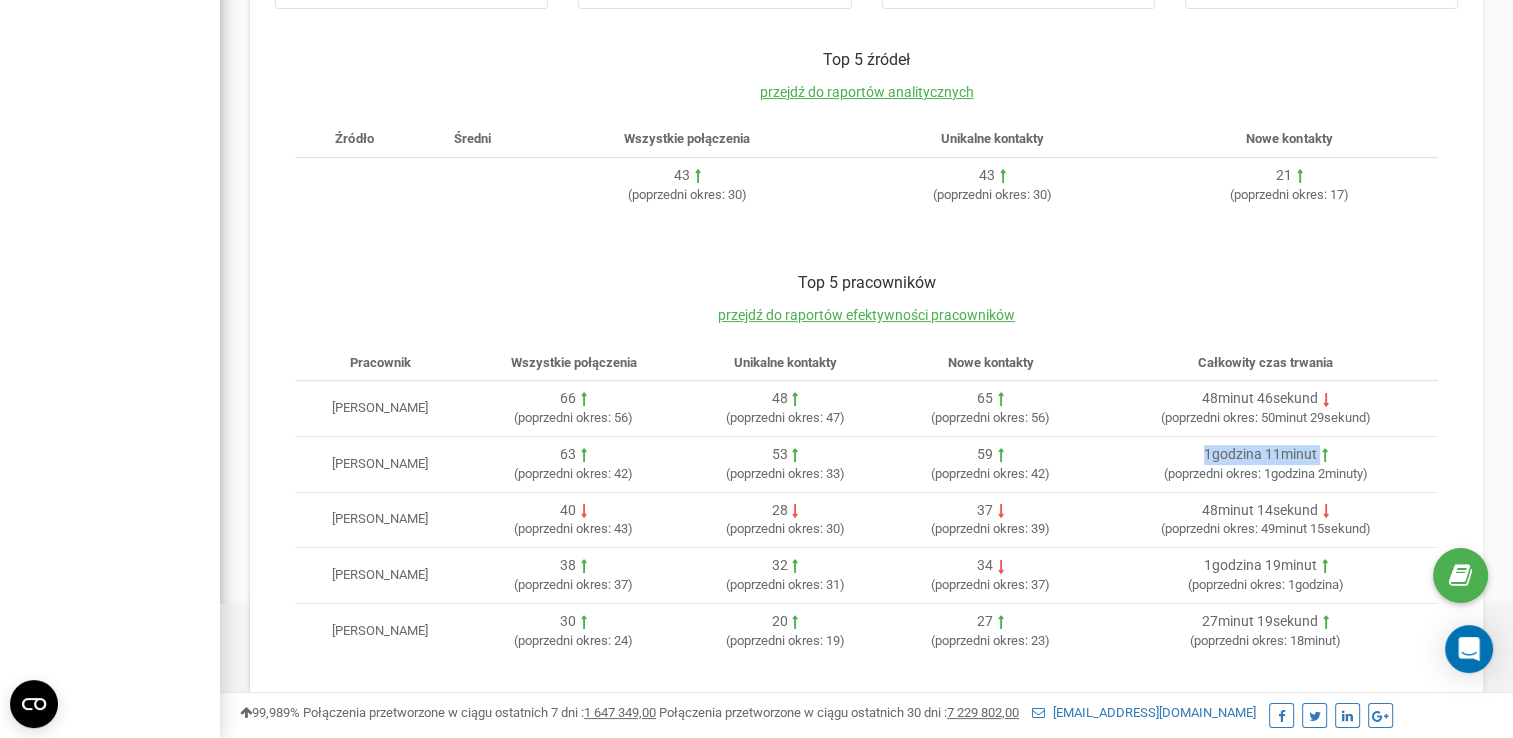 drag, startPoint x: 1195, startPoint y: 445, endPoint x: 1324, endPoint y: 452, distance: 129.18979 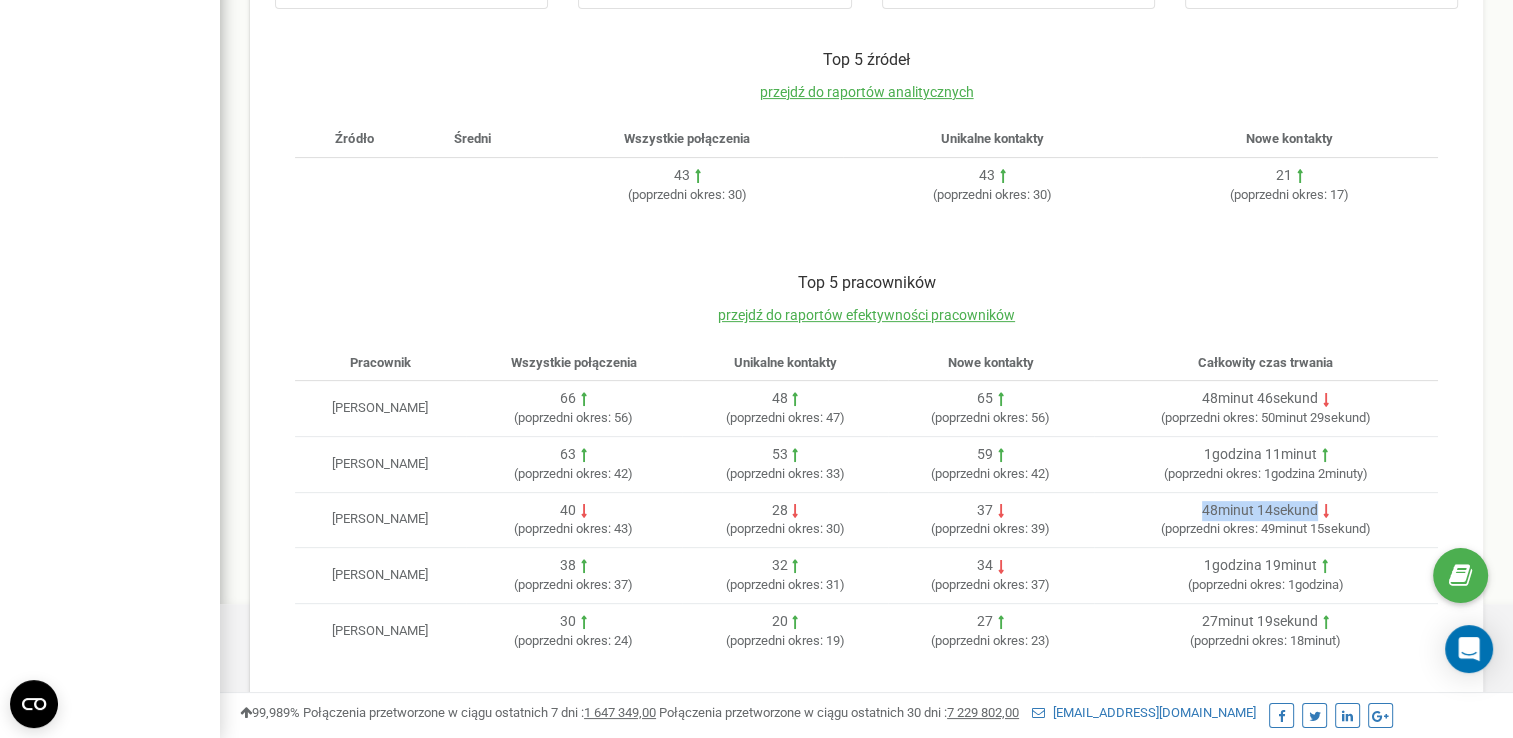 drag, startPoint x: 1205, startPoint y: 502, endPoint x: 1318, endPoint y: 506, distance: 113.07078 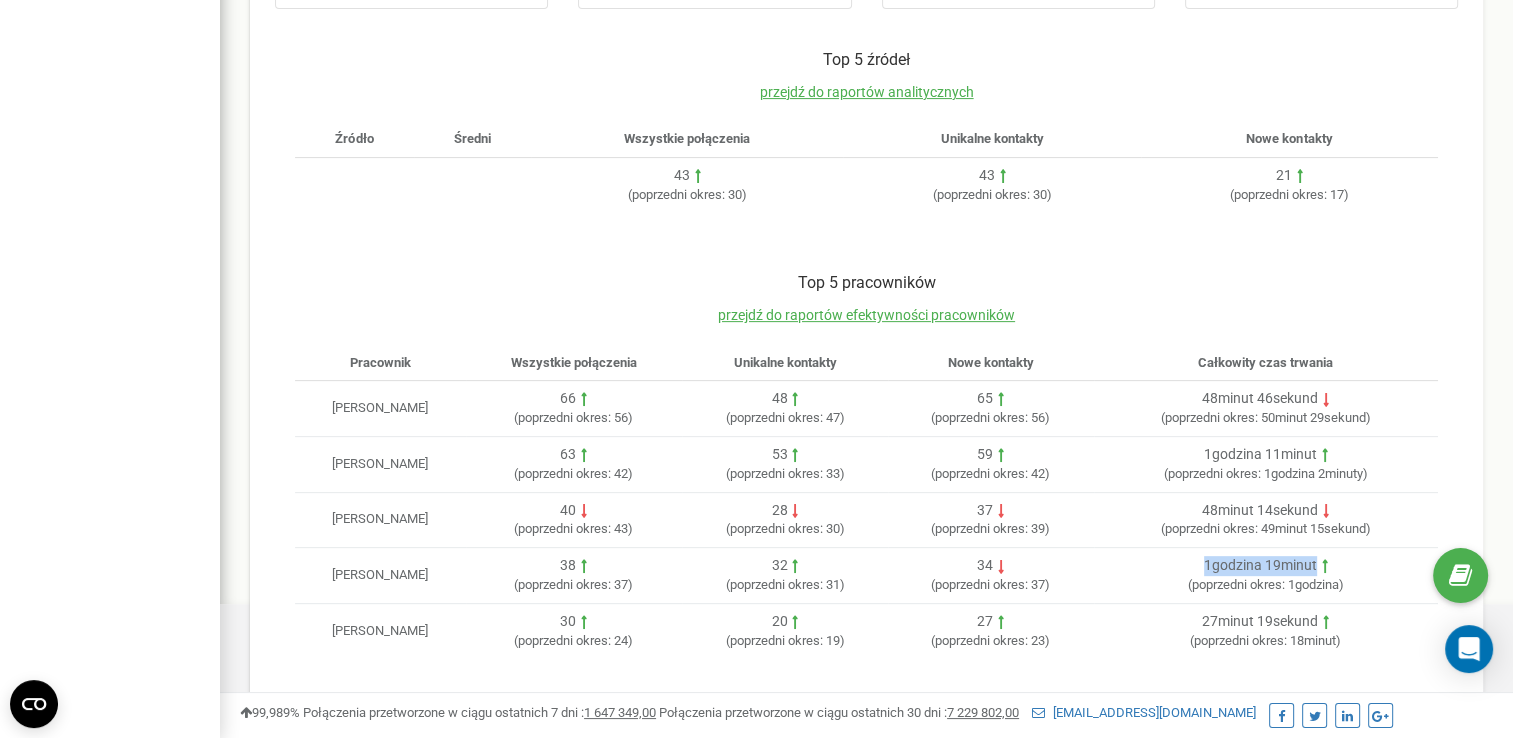 drag, startPoint x: 1195, startPoint y: 562, endPoint x: 1317, endPoint y: 562, distance: 122 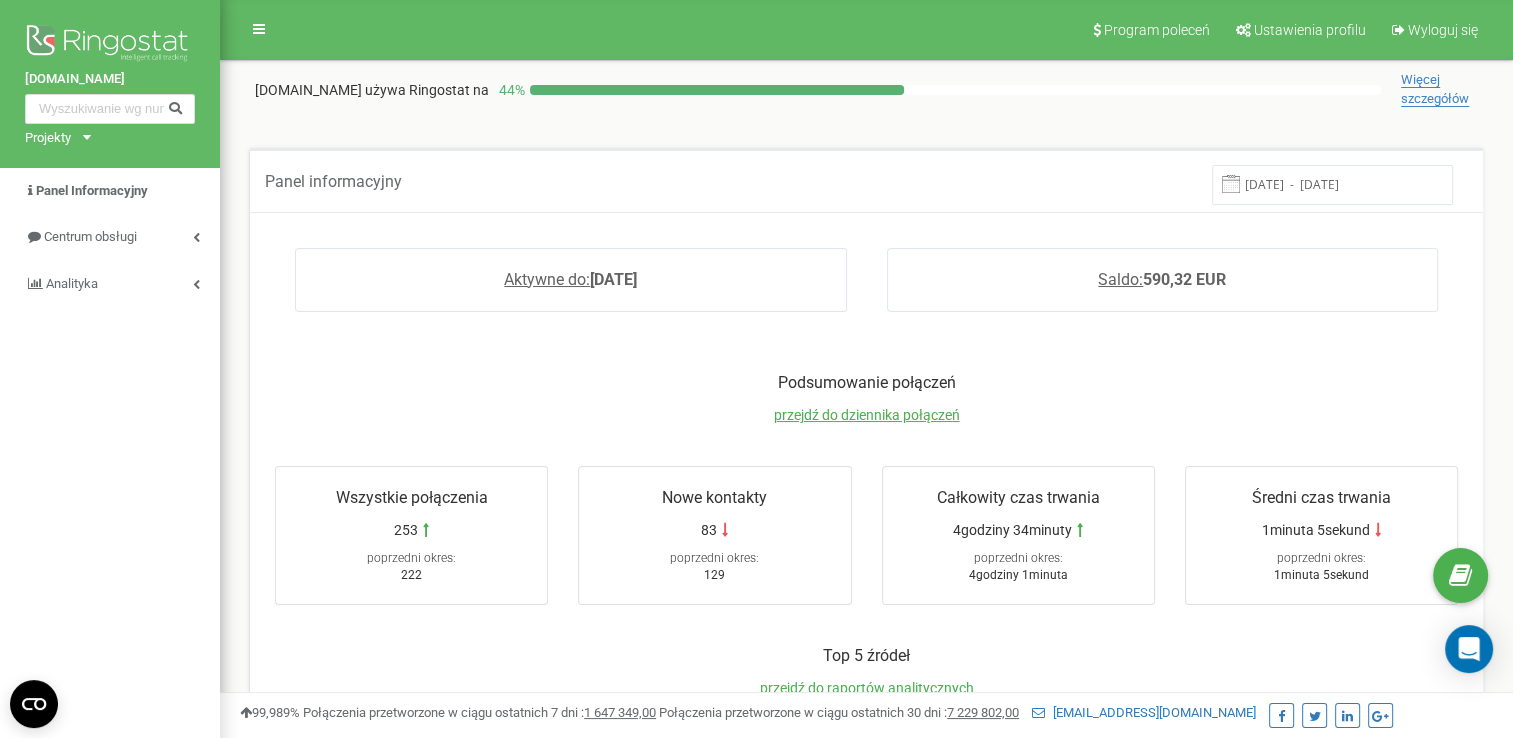 scroll, scrollTop: 400, scrollLeft: 0, axis: vertical 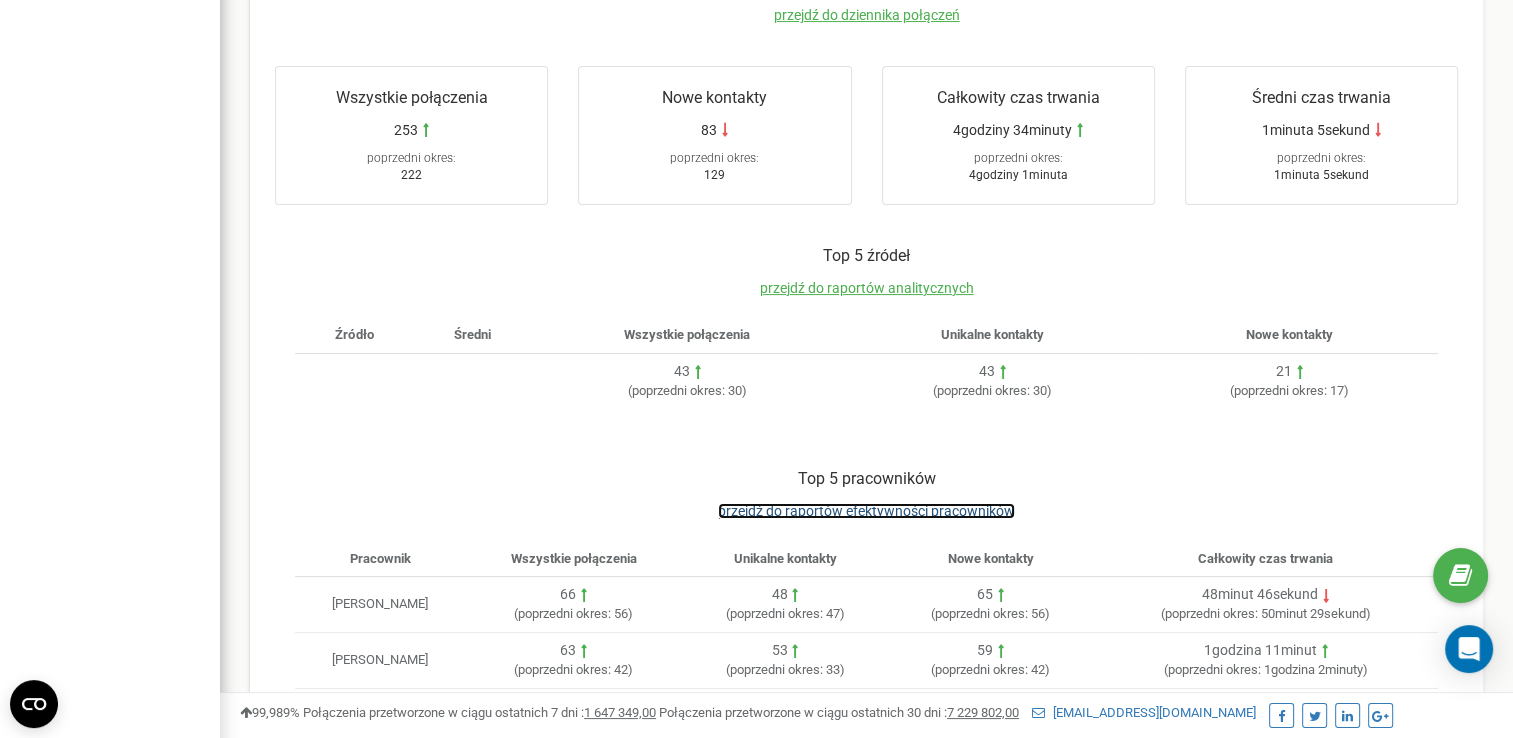 click on "przejdź do raportów efektywności pracowników" at bounding box center (866, 511) 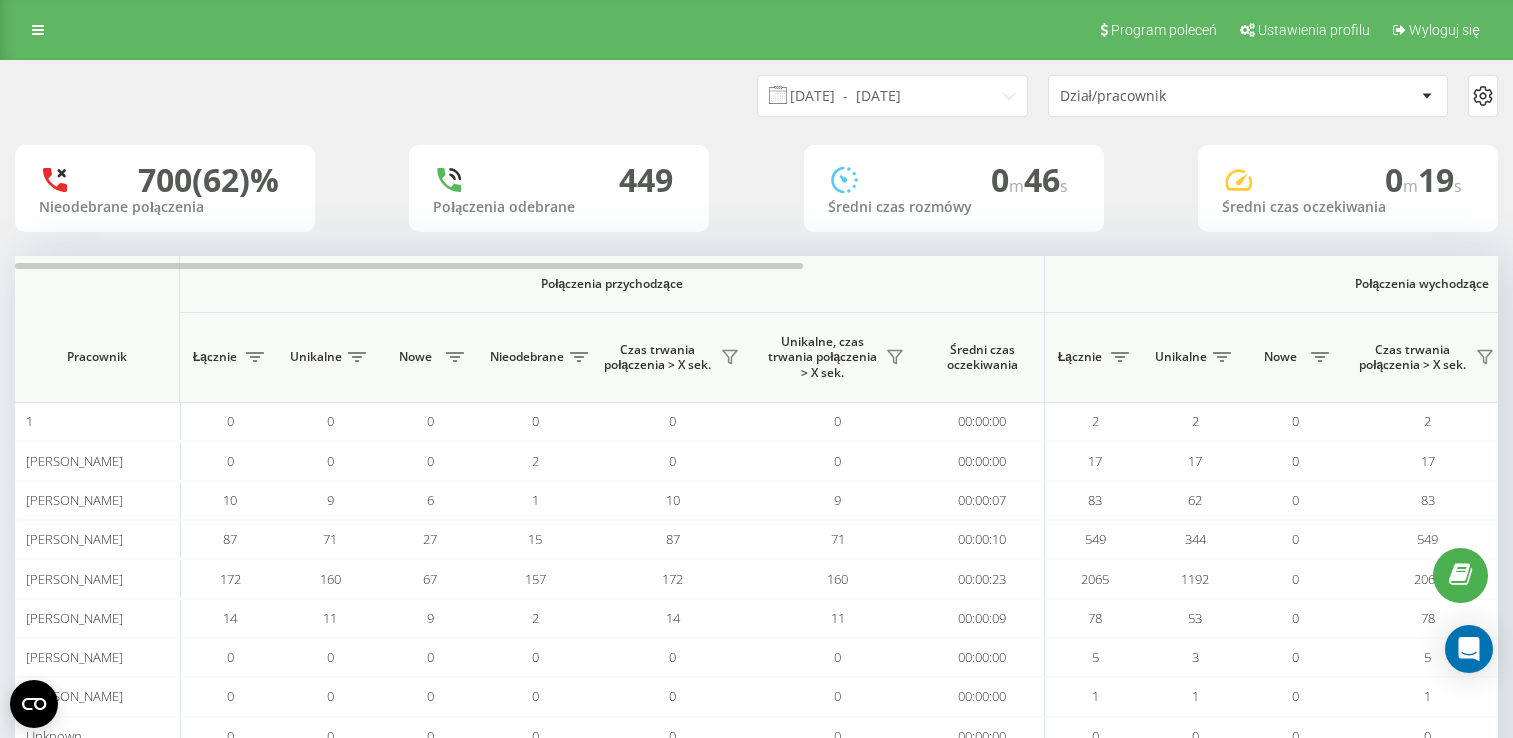 scroll, scrollTop: 0, scrollLeft: 0, axis: both 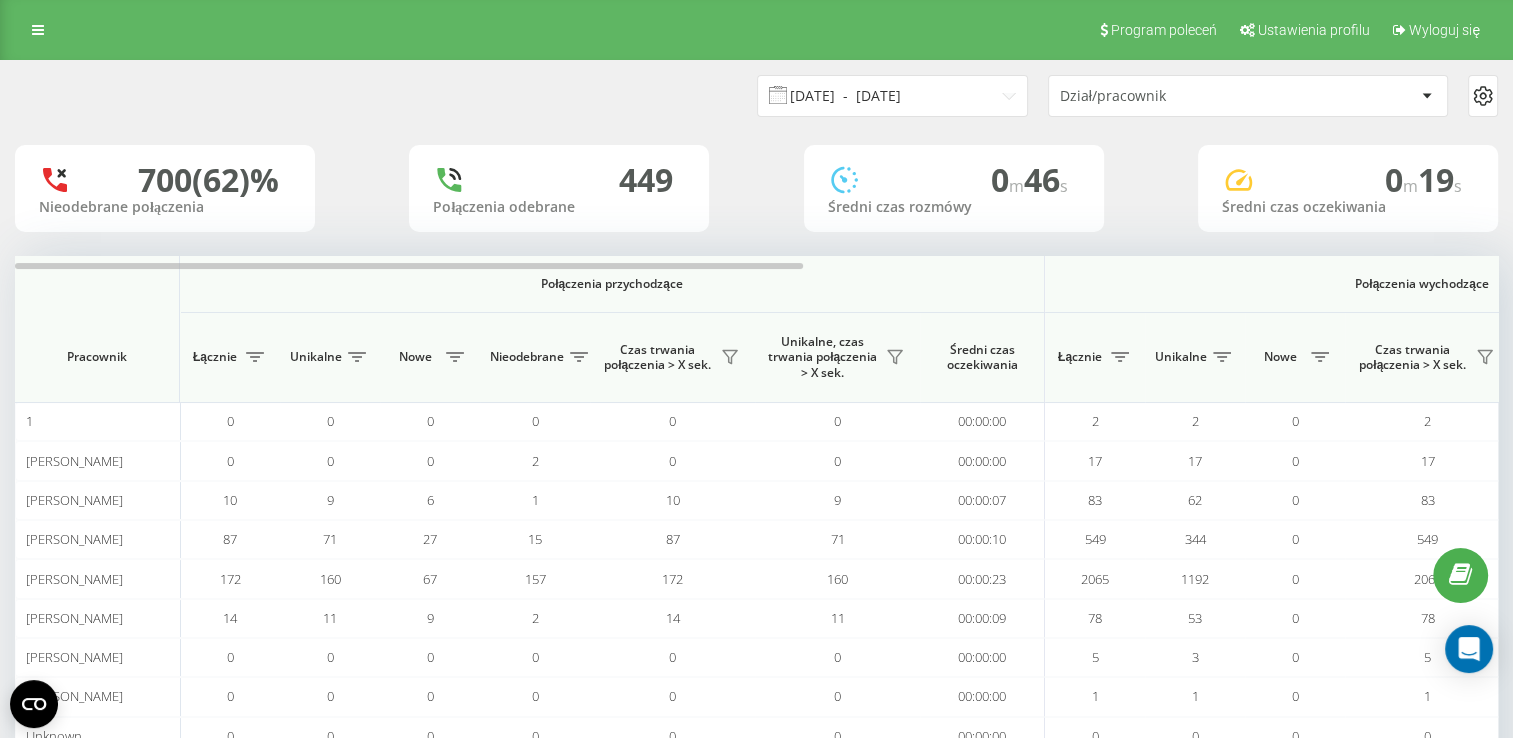 click on "[DATE]  -  [DATE]" at bounding box center (892, 96) 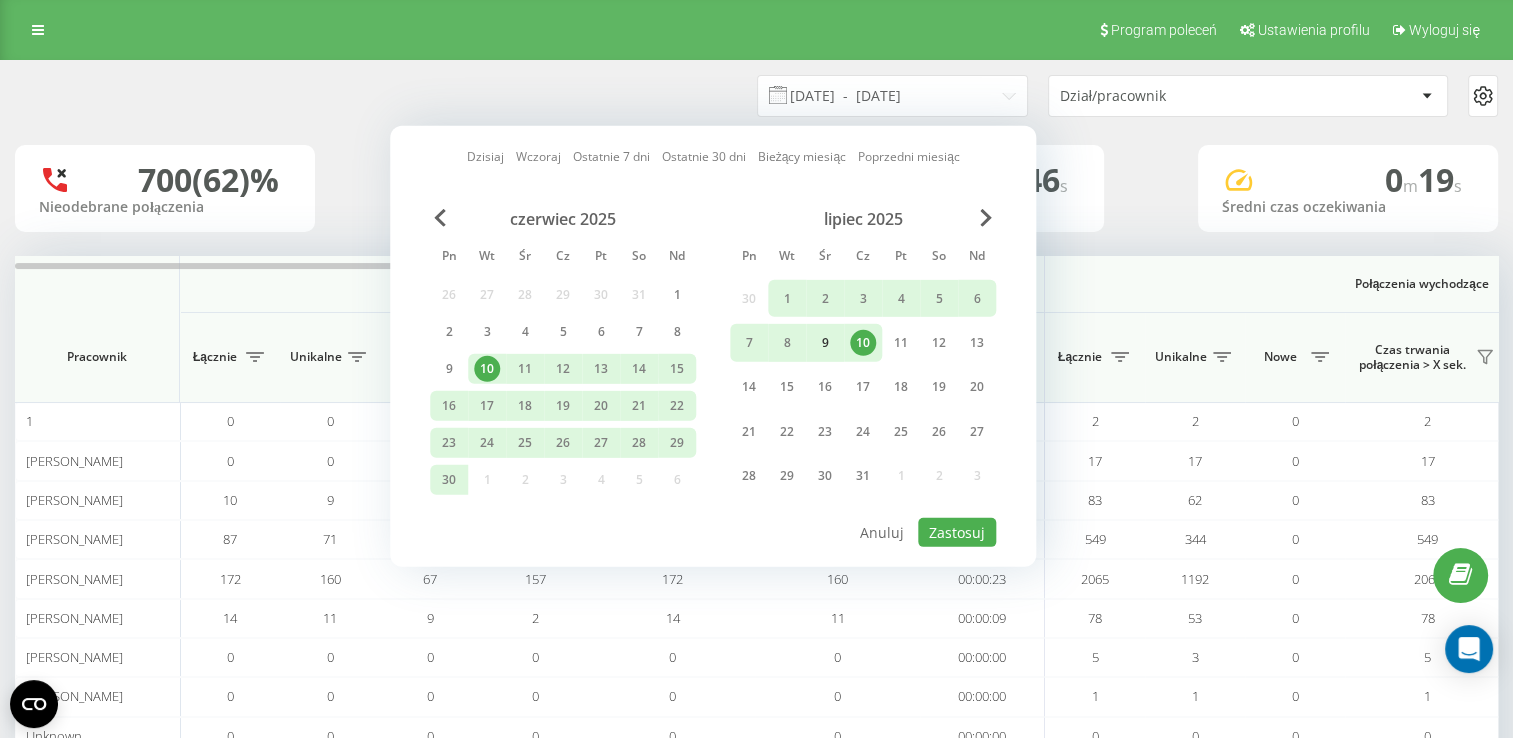 click on "9" at bounding box center (825, 343) 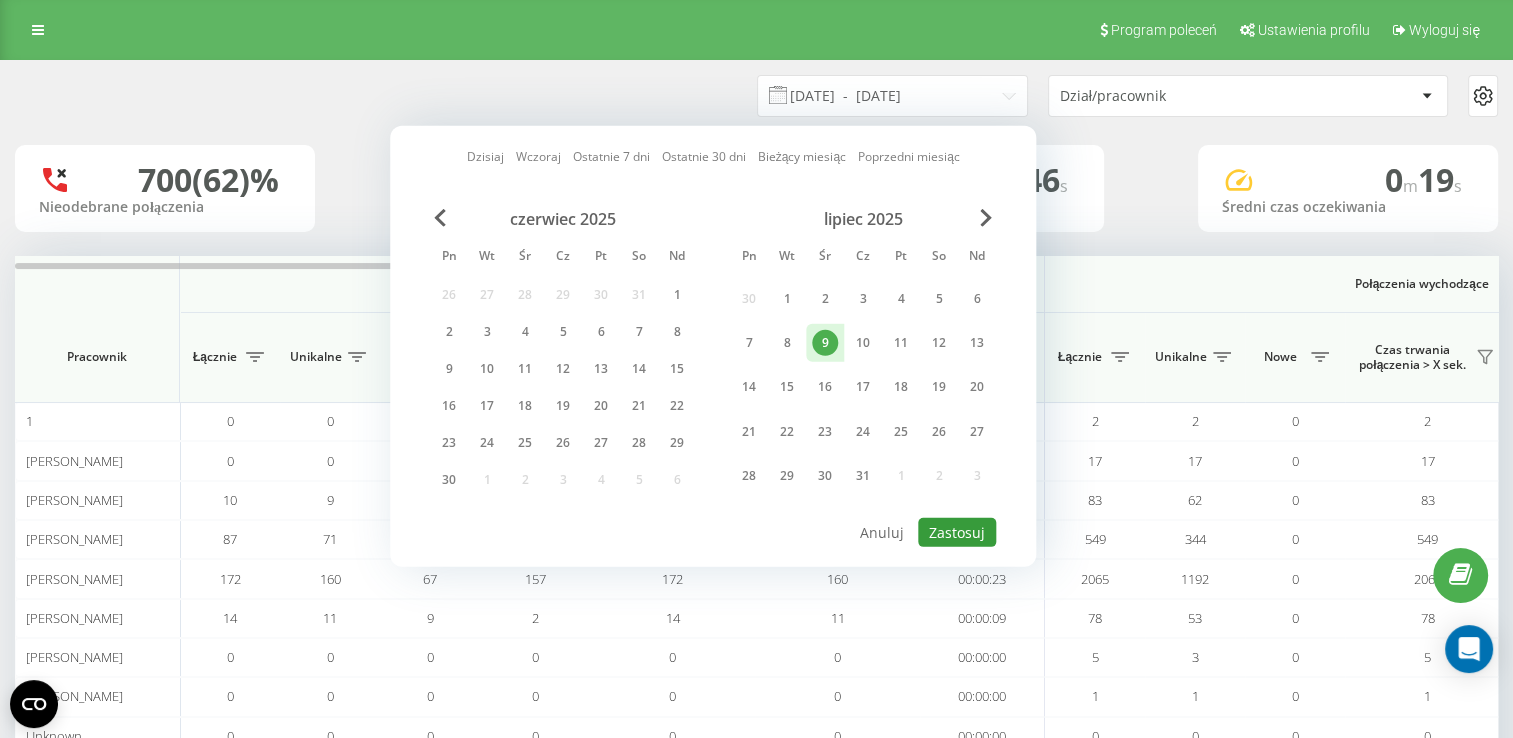 click on "Zastosuj" at bounding box center [957, 532] 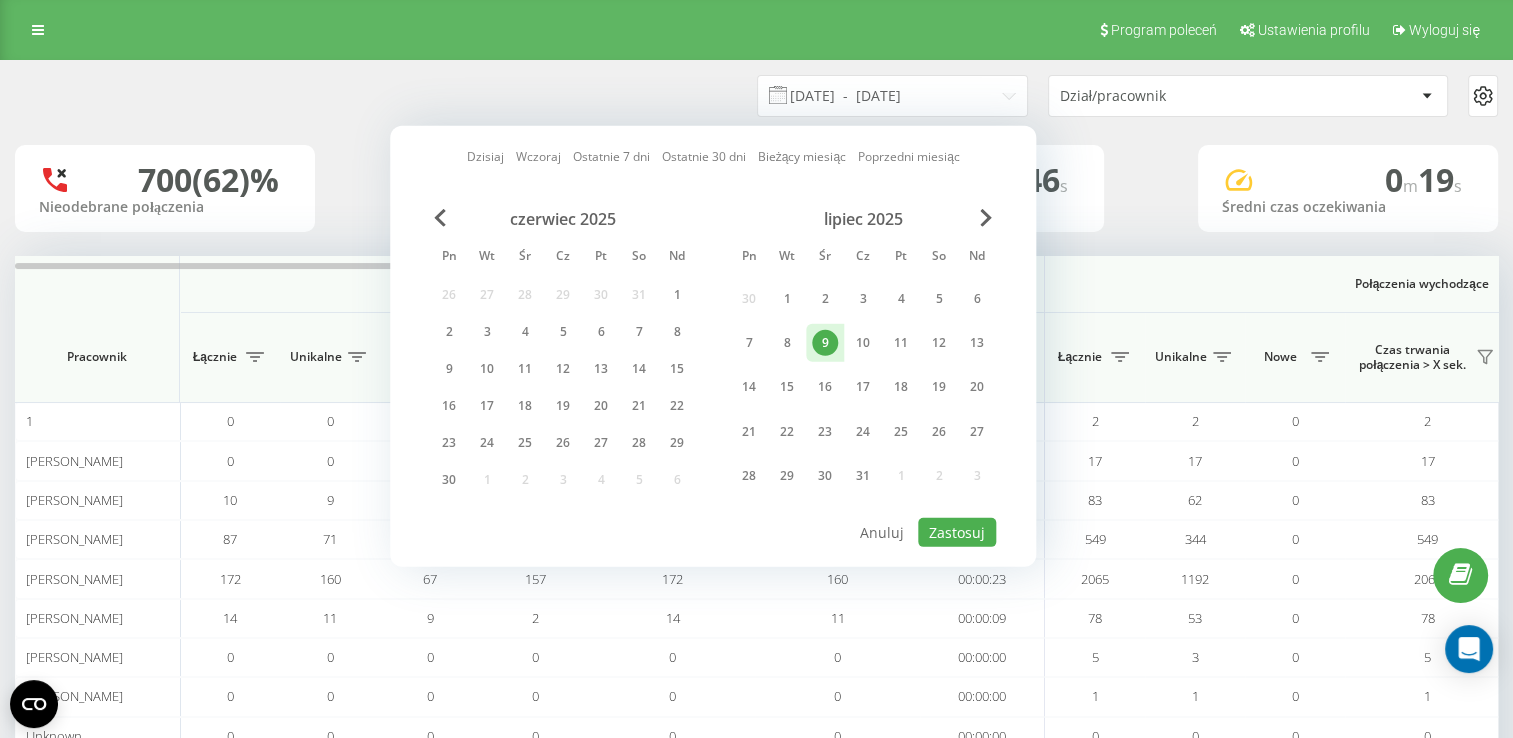 type on "[DATE]  -  [DATE]" 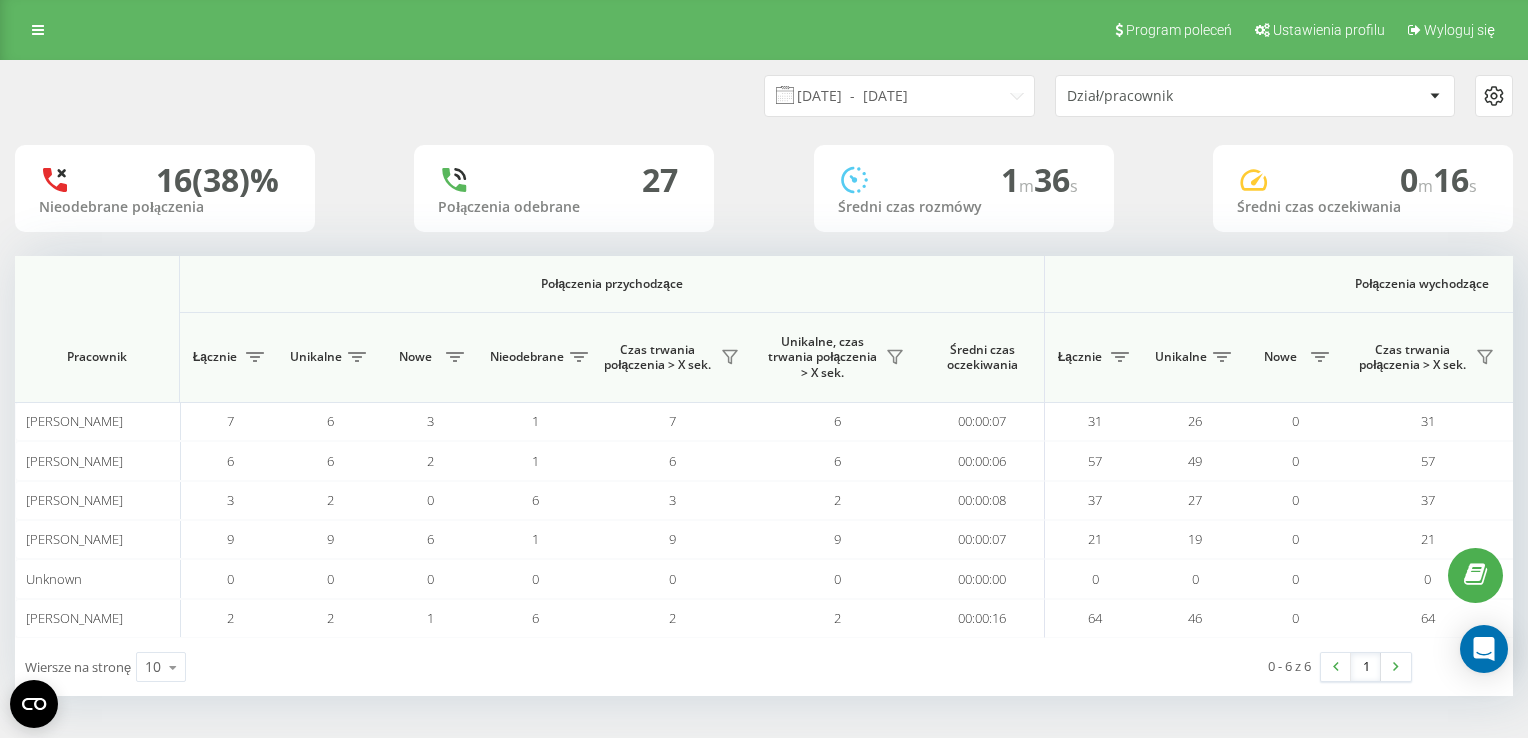 scroll, scrollTop: 0, scrollLeft: 1292, axis: horizontal 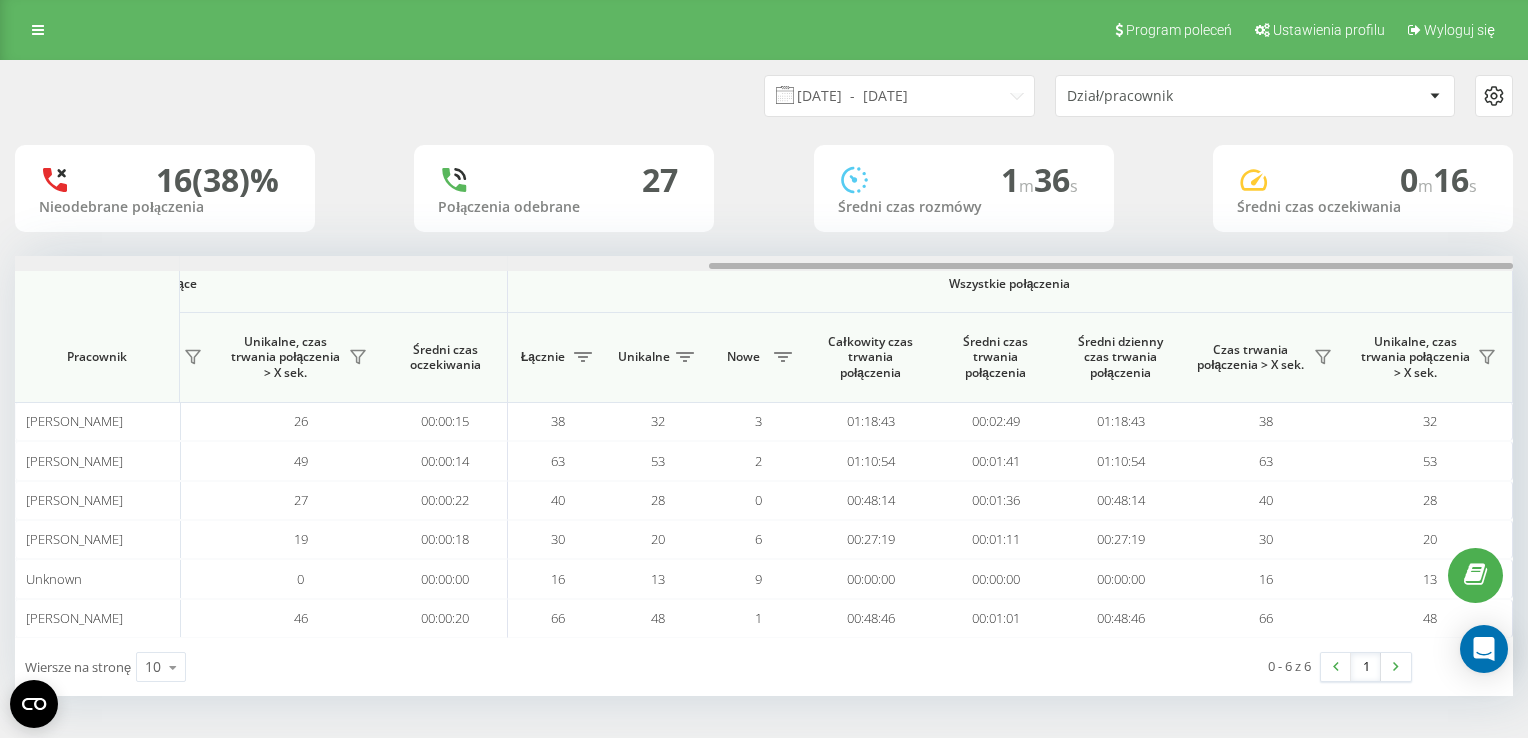 drag, startPoint x: 789, startPoint y: 274, endPoint x: 892, endPoint y: 270, distance: 103.077644 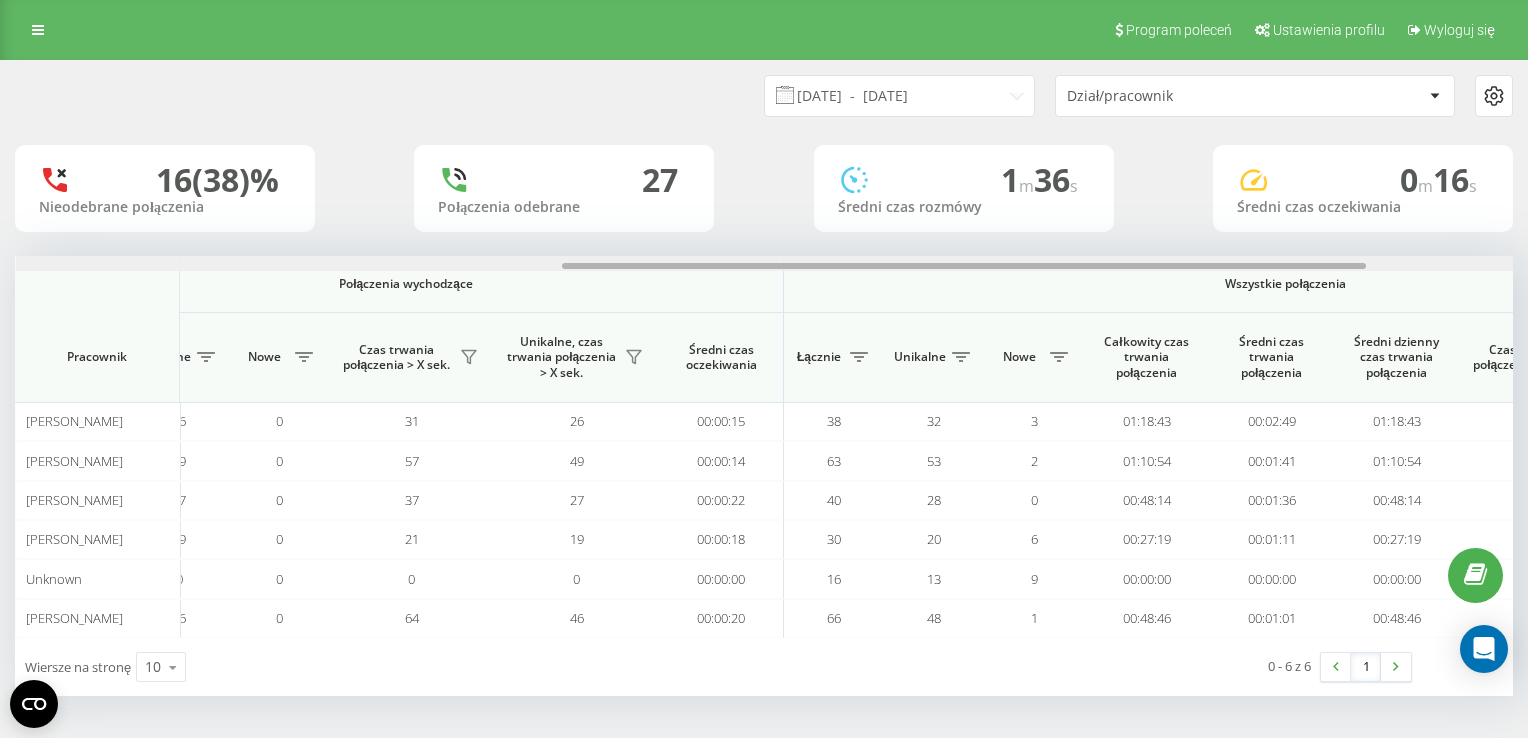 scroll, scrollTop: 0, scrollLeft: 927, axis: horizontal 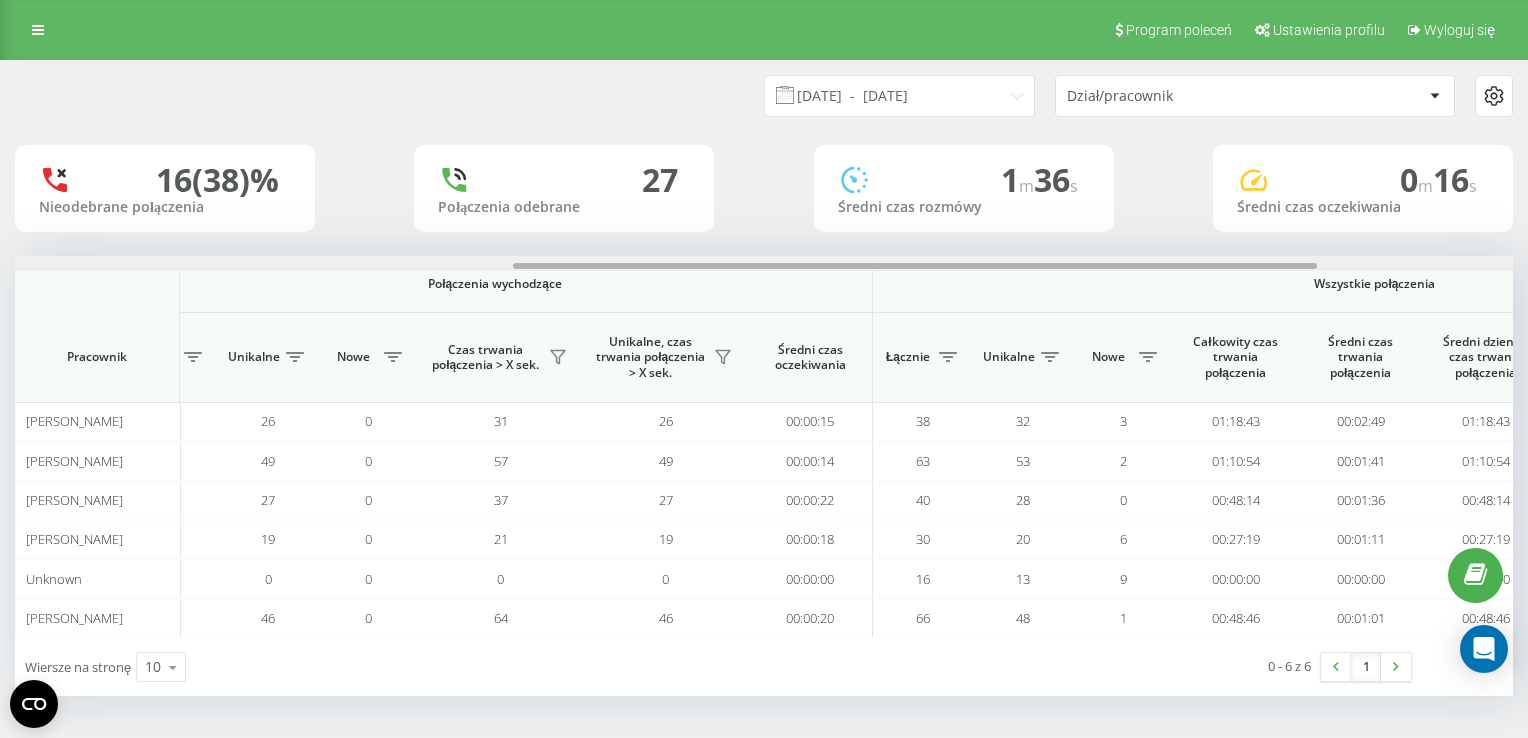 drag, startPoint x: 816, startPoint y: 264, endPoint x: 620, endPoint y: 262, distance: 196.01021 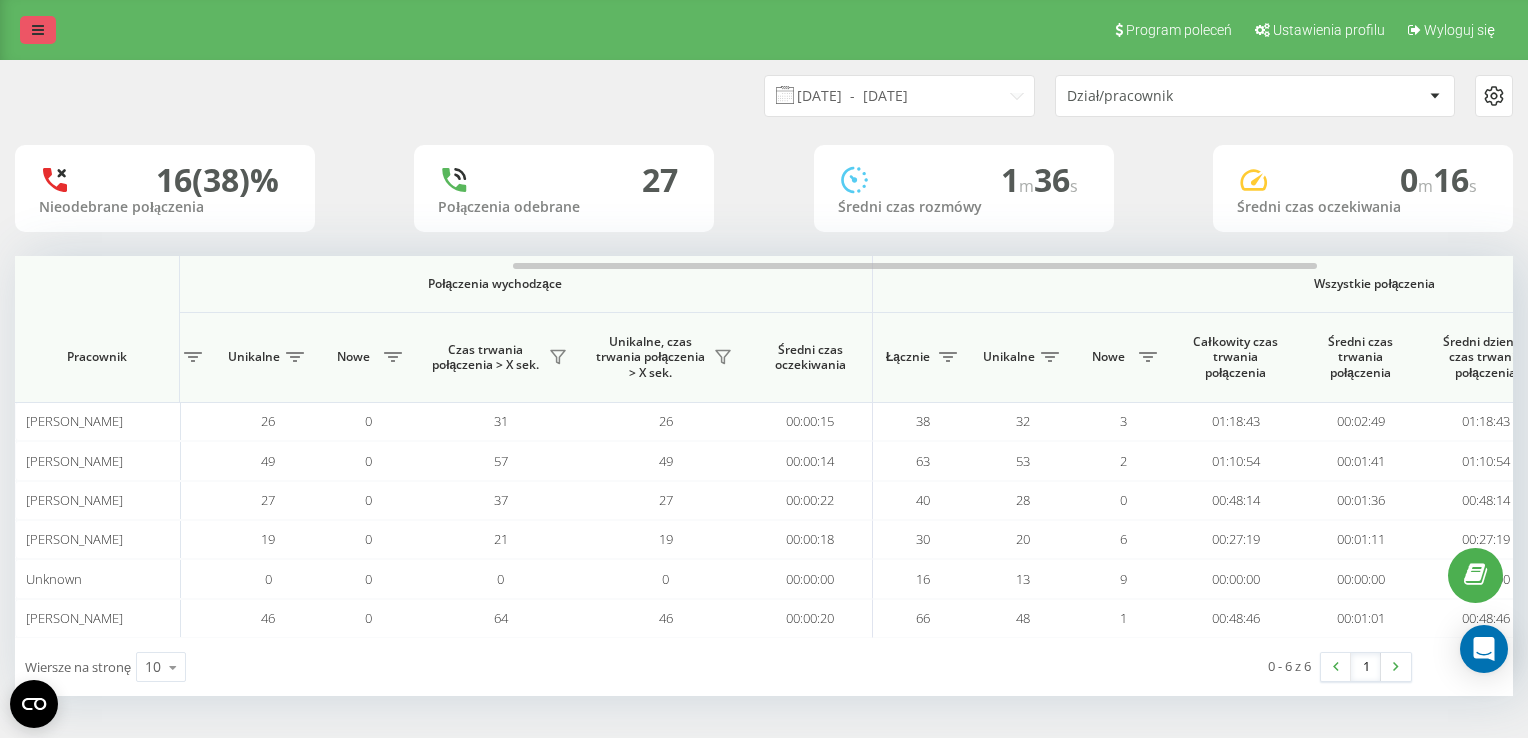 click at bounding box center [38, 30] 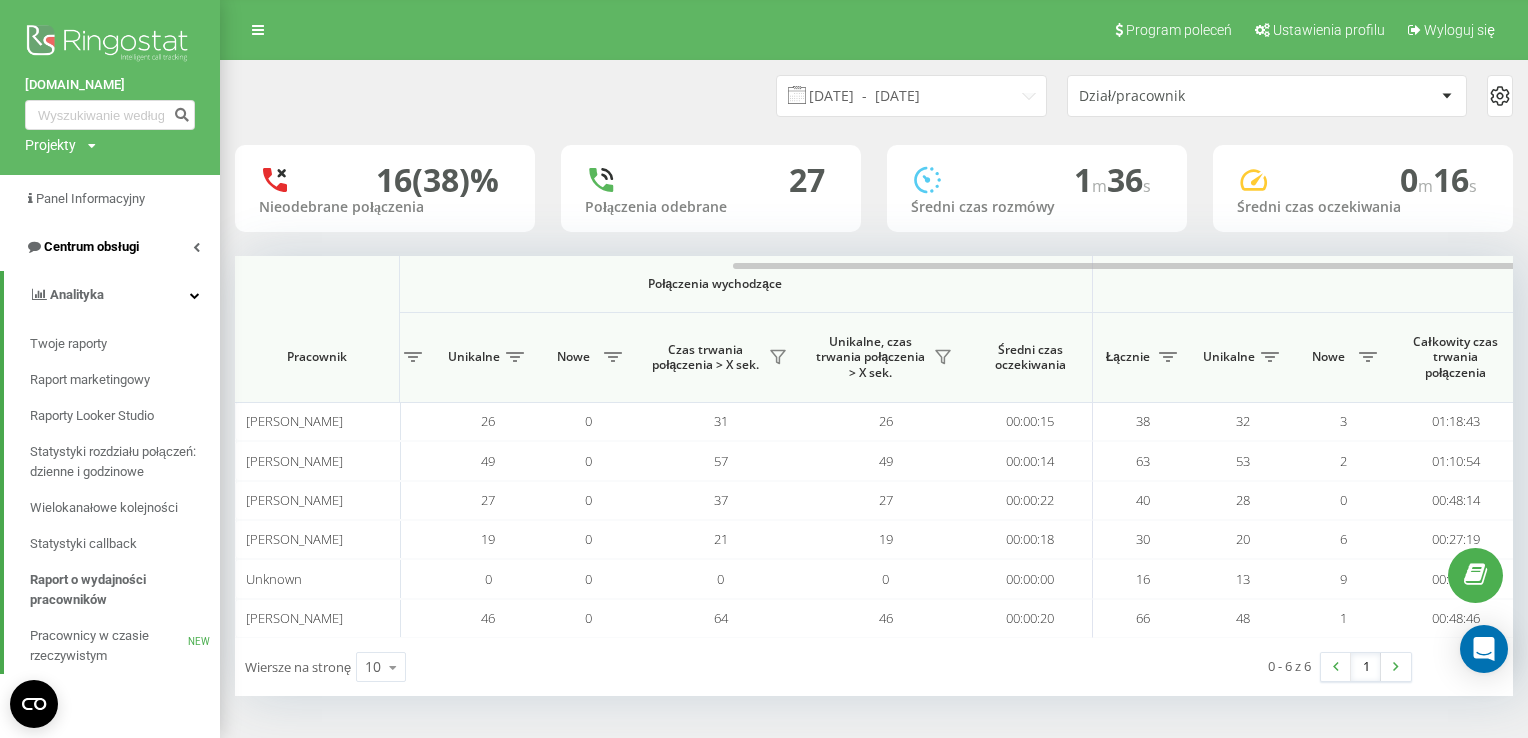 click at bounding box center (196, 247) 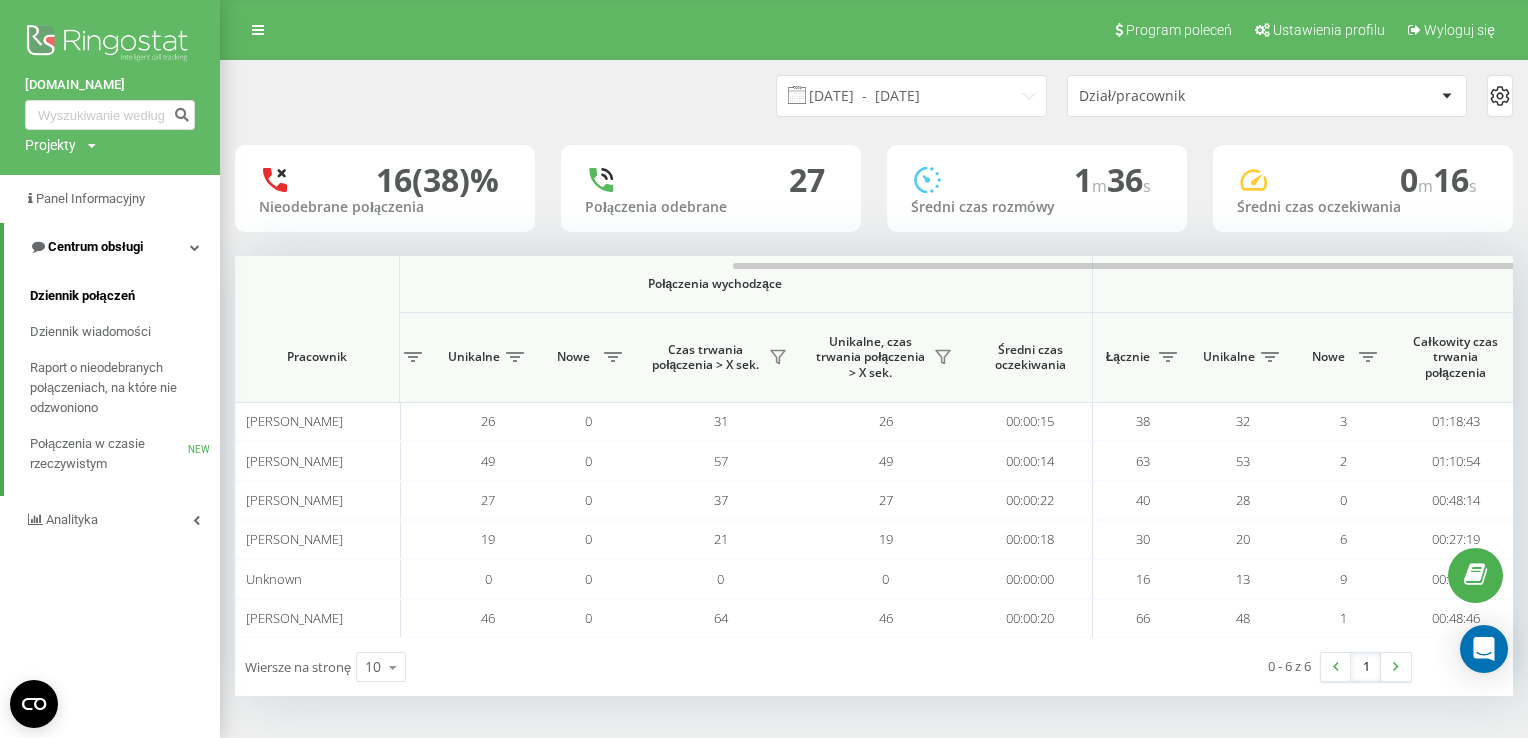click on "Dziennik połączeń" at bounding box center [82, 296] 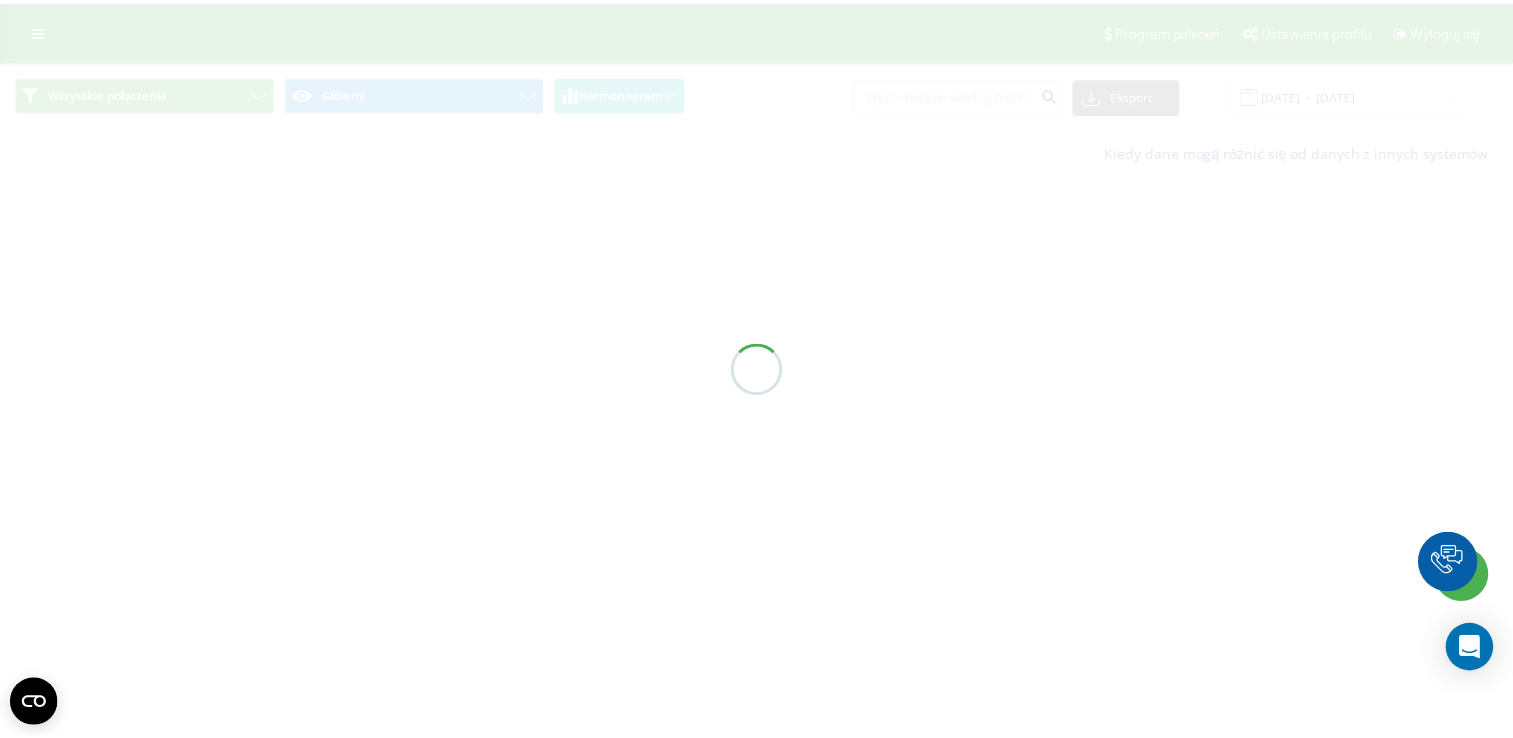scroll, scrollTop: 0, scrollLeft: 0, axis: both 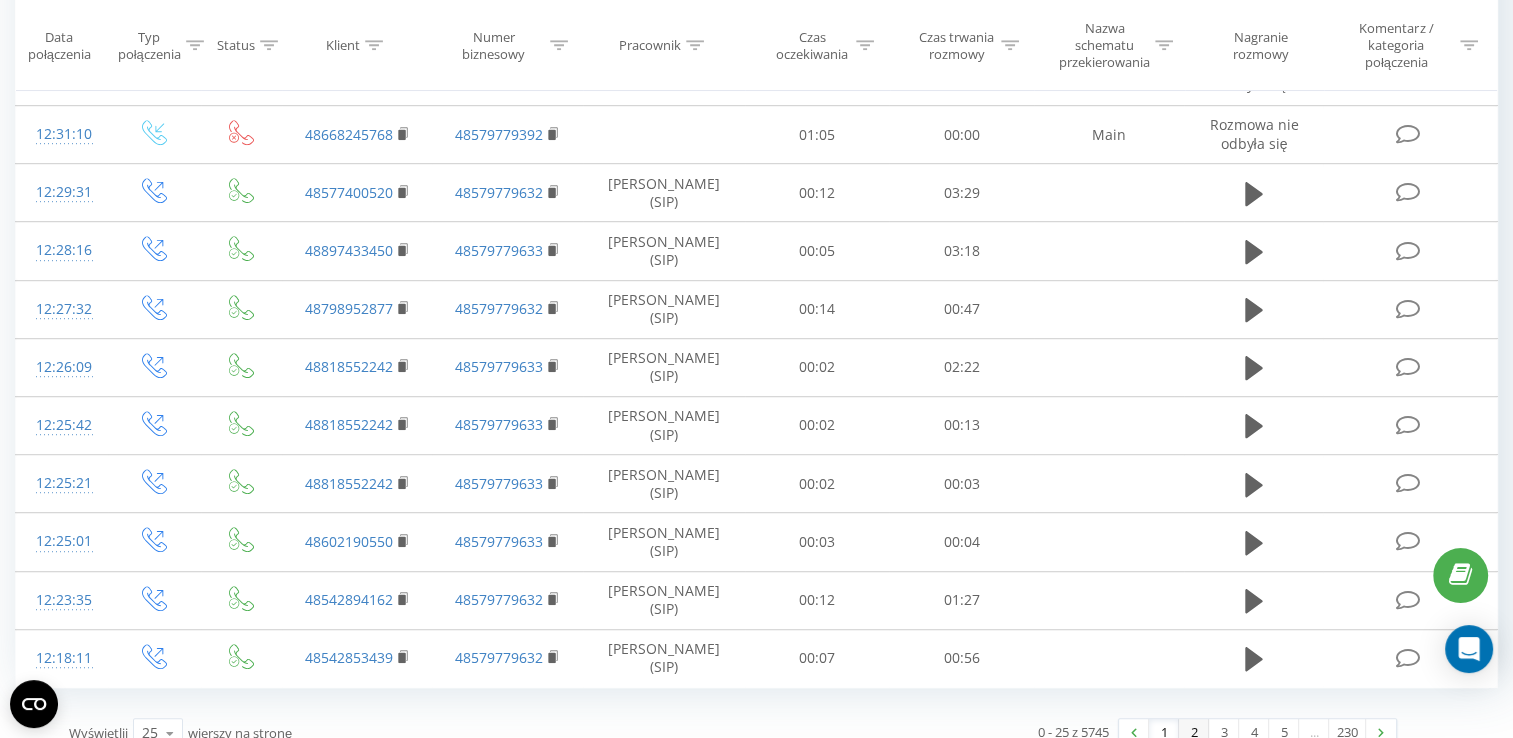 click on "2" at bounding box center (1194, 733) 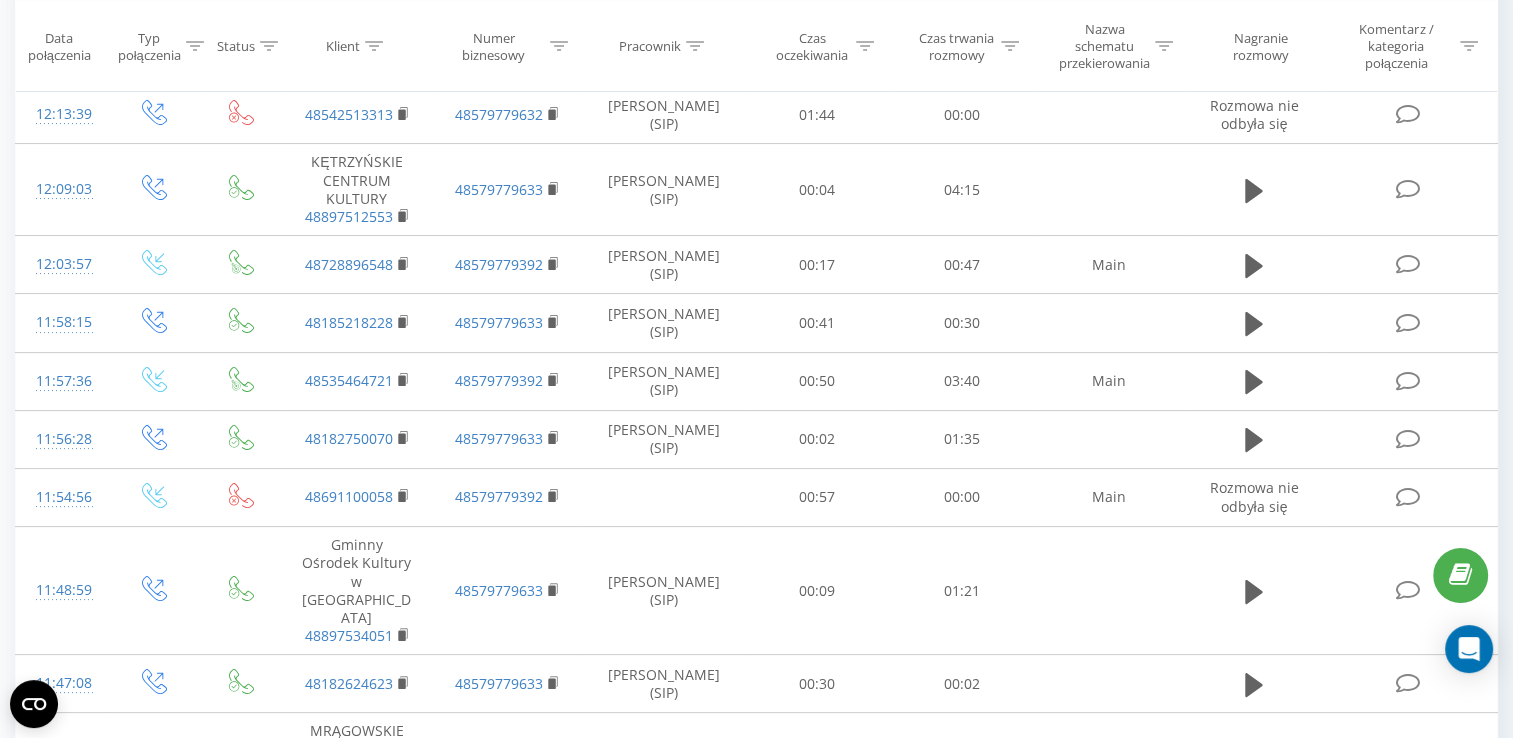 scroll, scrollTop: 132, scrollLeft: 0, axis: vertical 